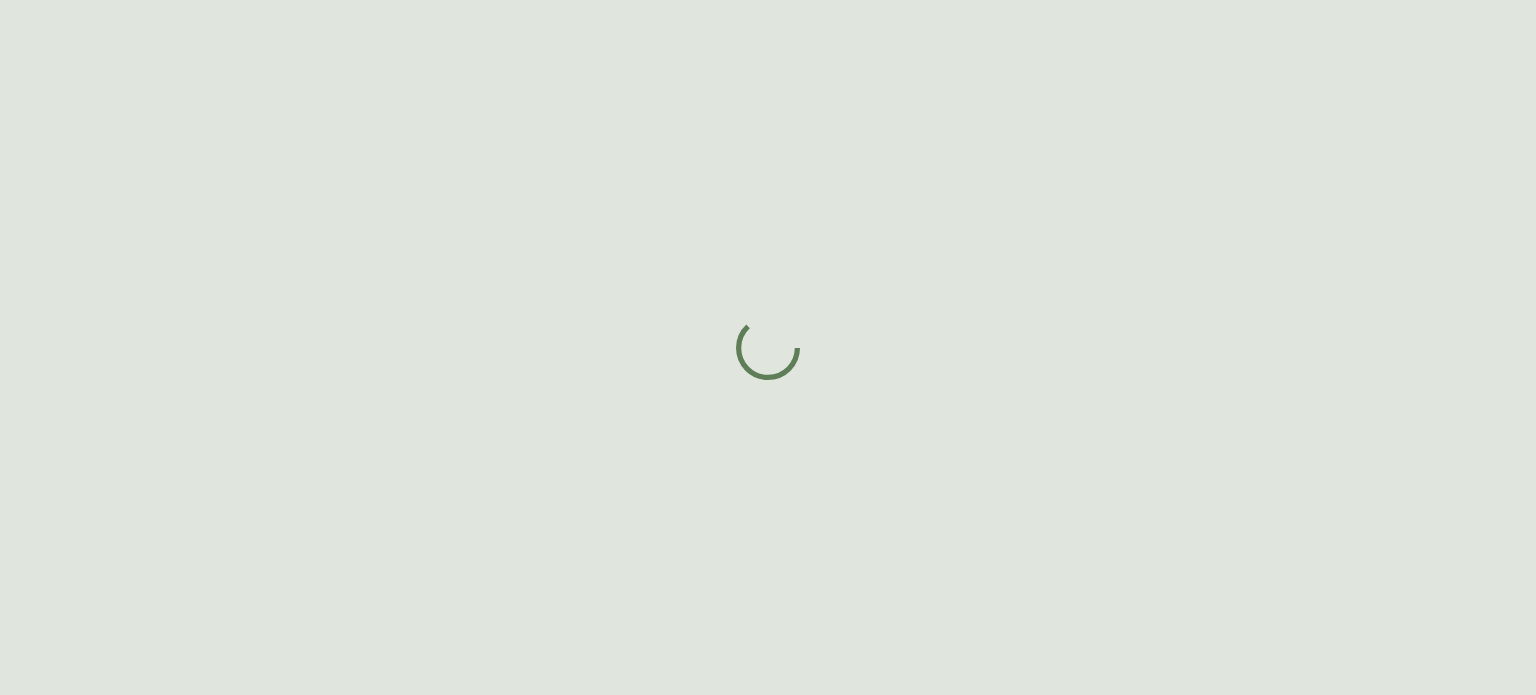 scroll, scrollTop: 0, scrollLeft: 0, axis: both 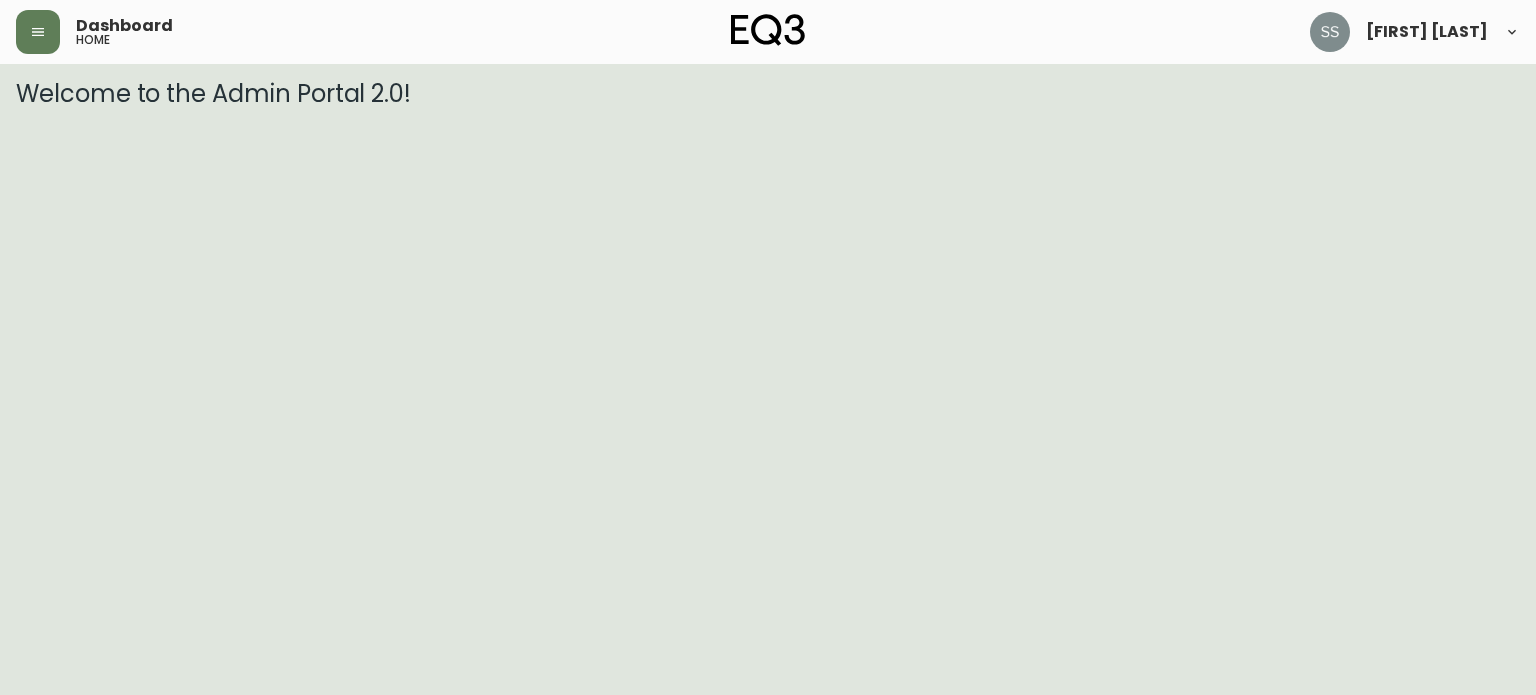 click on "Dashboard home [FIRST] [LAST]" at bounding box center (768, 54) 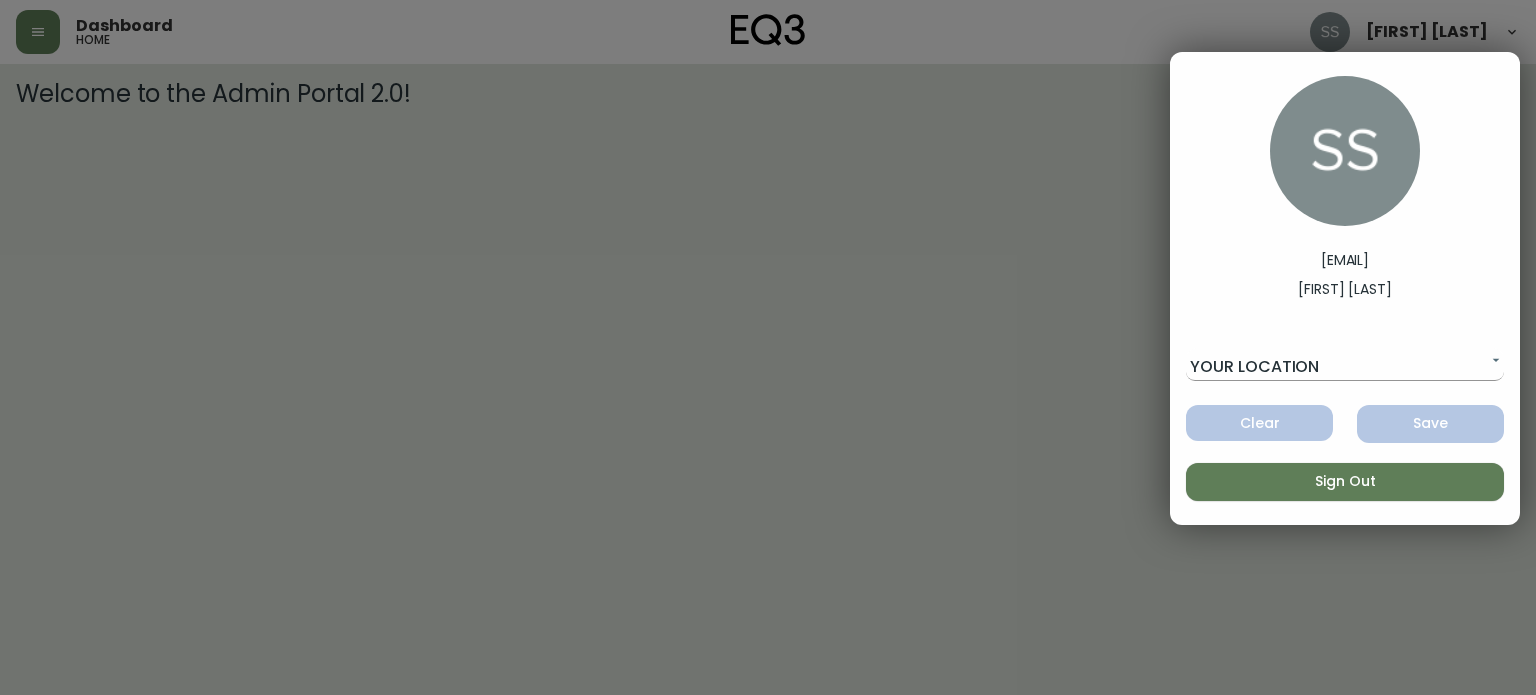 click on "Dashboard home [FIRST] [LAST]
[EMAIL] [FIRST] [LAST] [LOCATION] ​ Clear Save Sign Out" at bounding box center (768, 54) 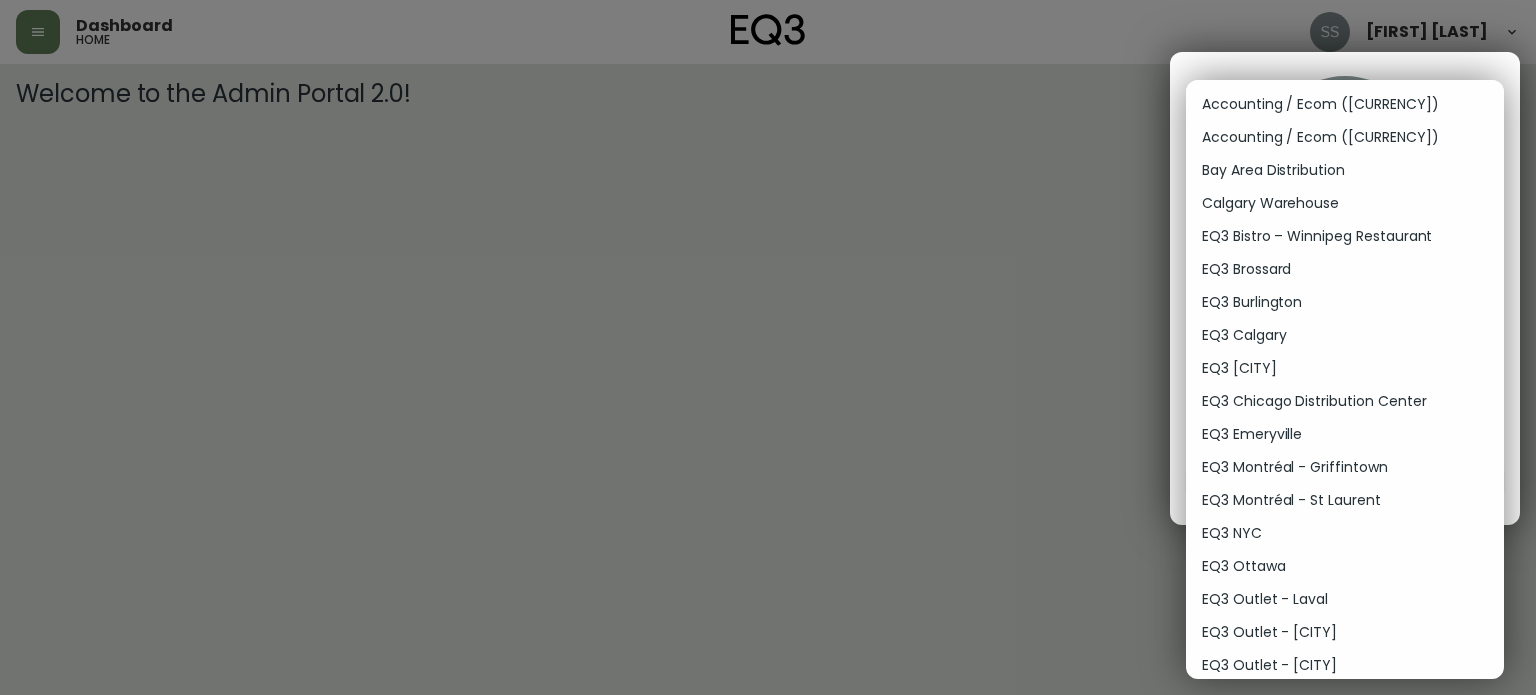 click at bounding box center [768, 347] 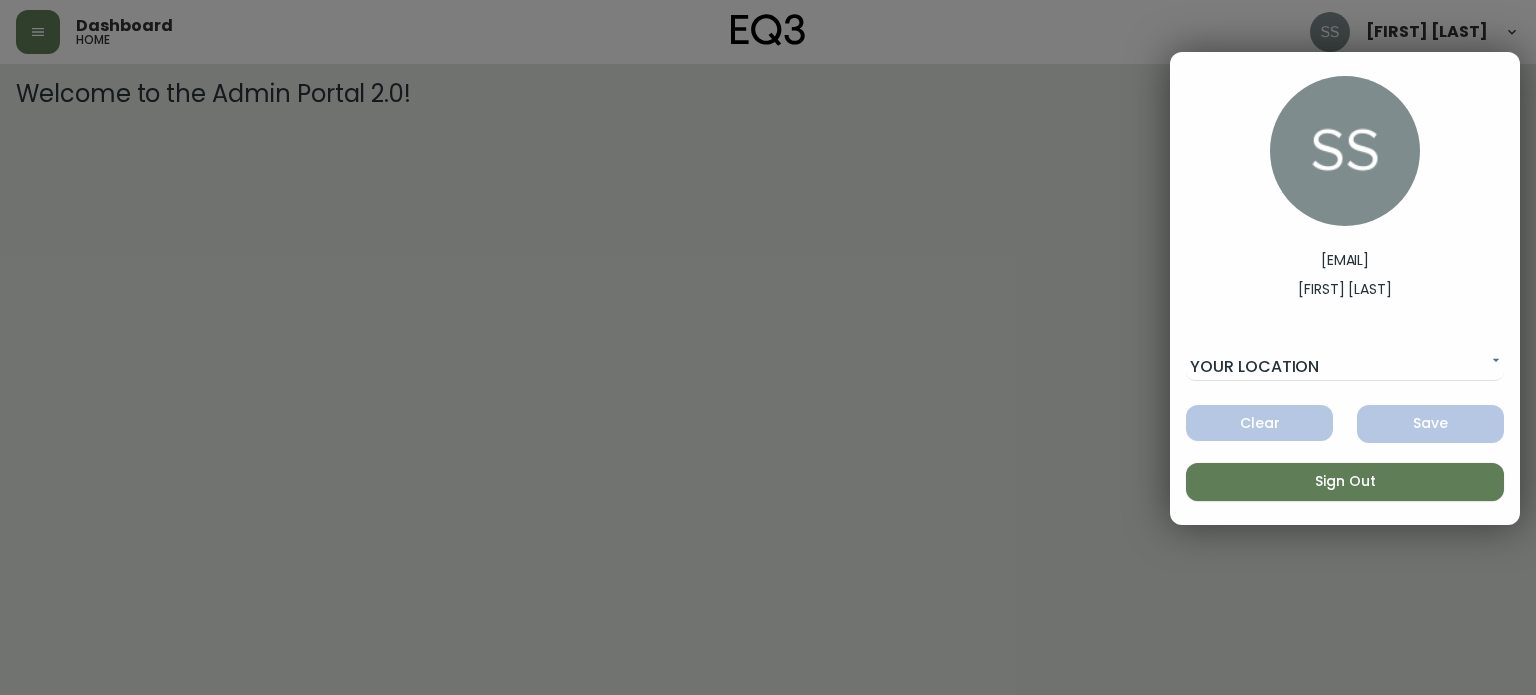 click at bounding box center [768, 347] 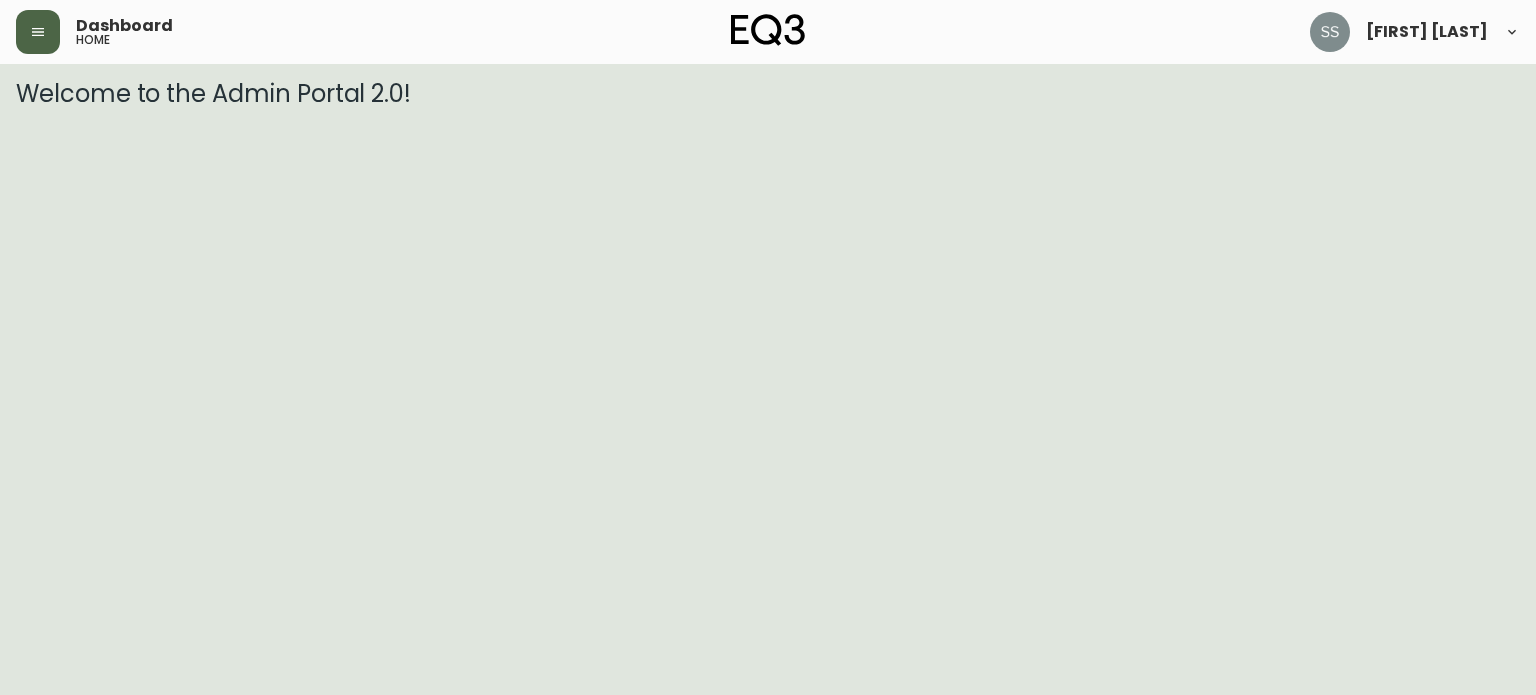 click 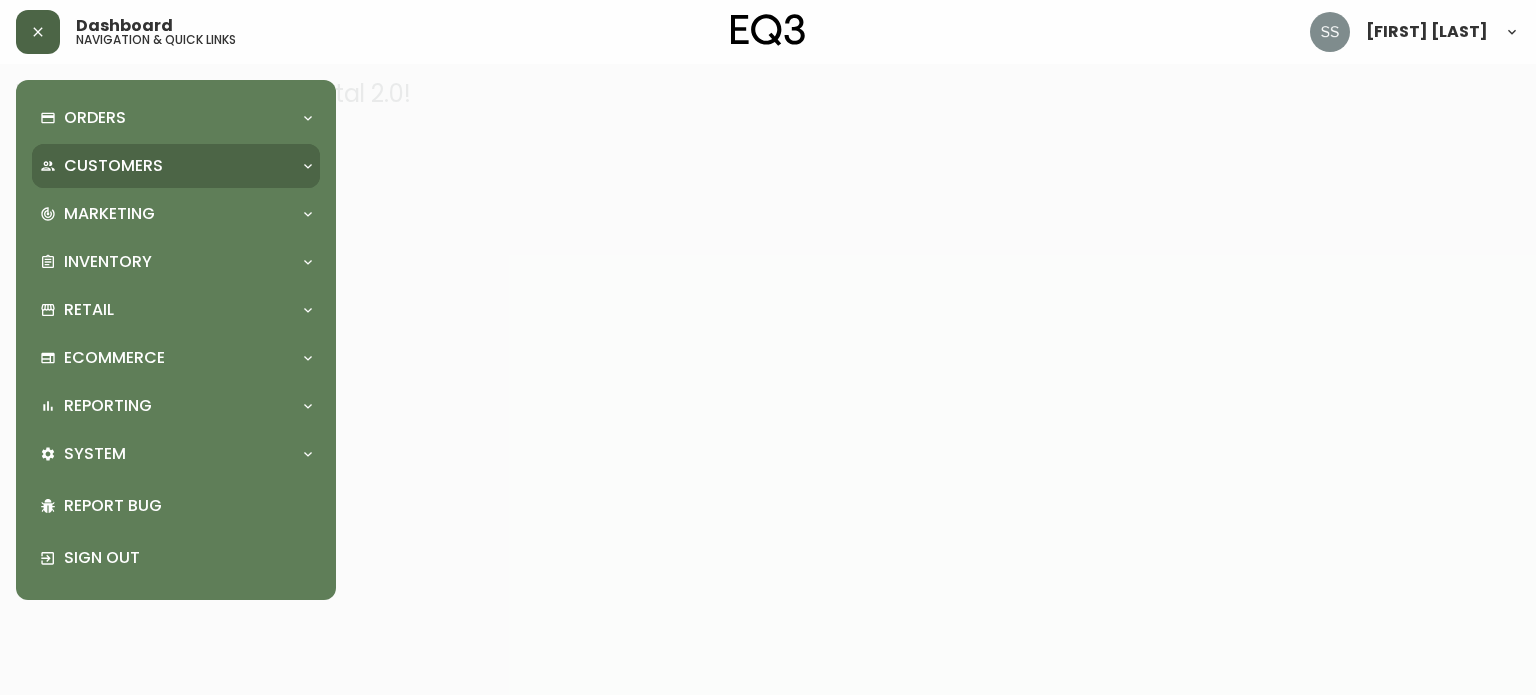 click on "Customers" at bounding box center (166, 166) 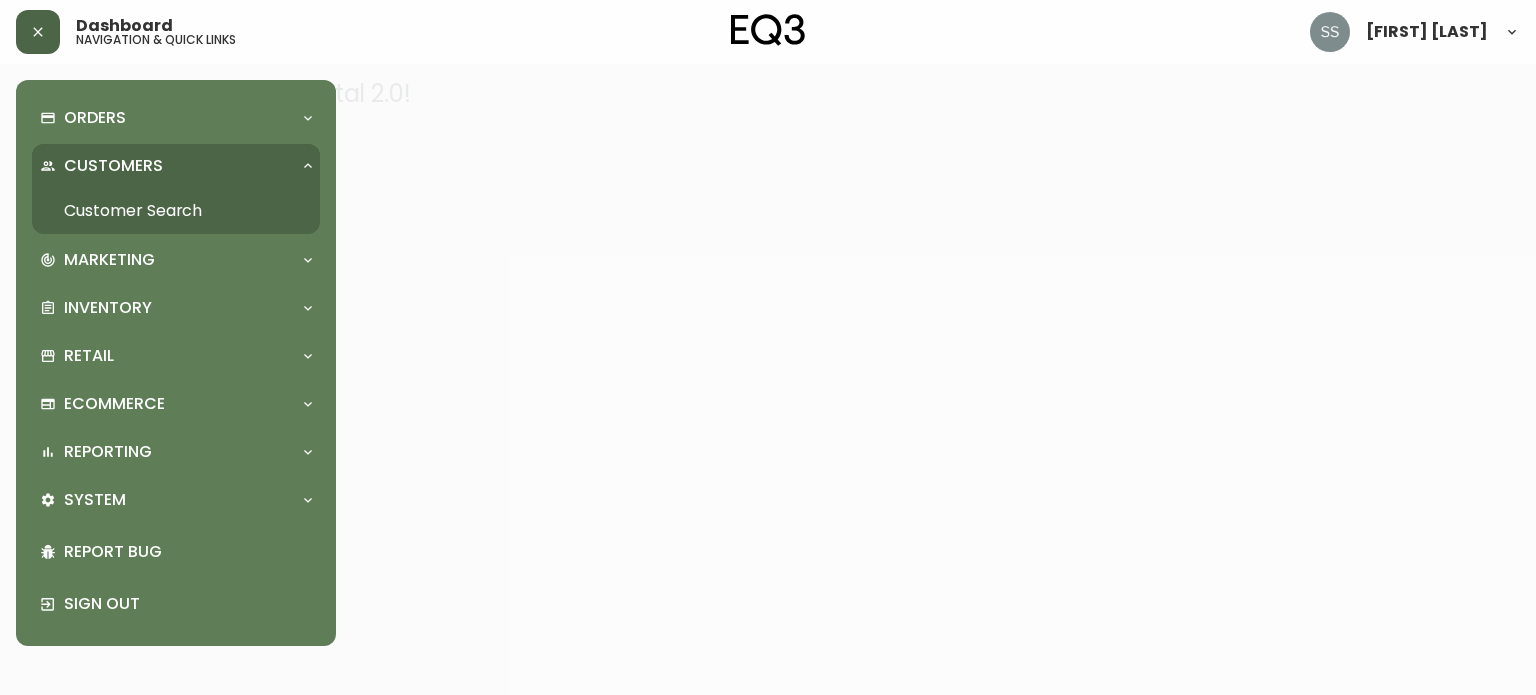 click on "Customer Search" at bounding box center (176, 211) 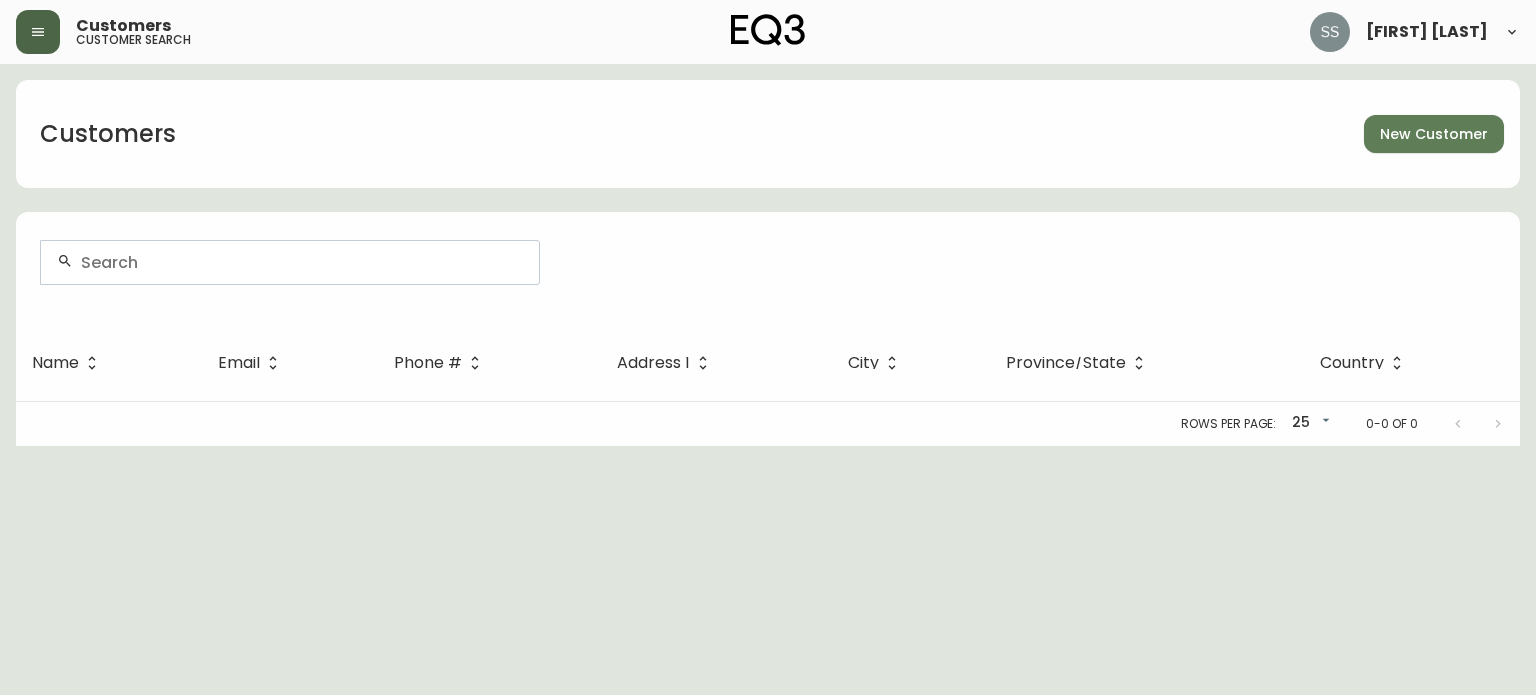 click 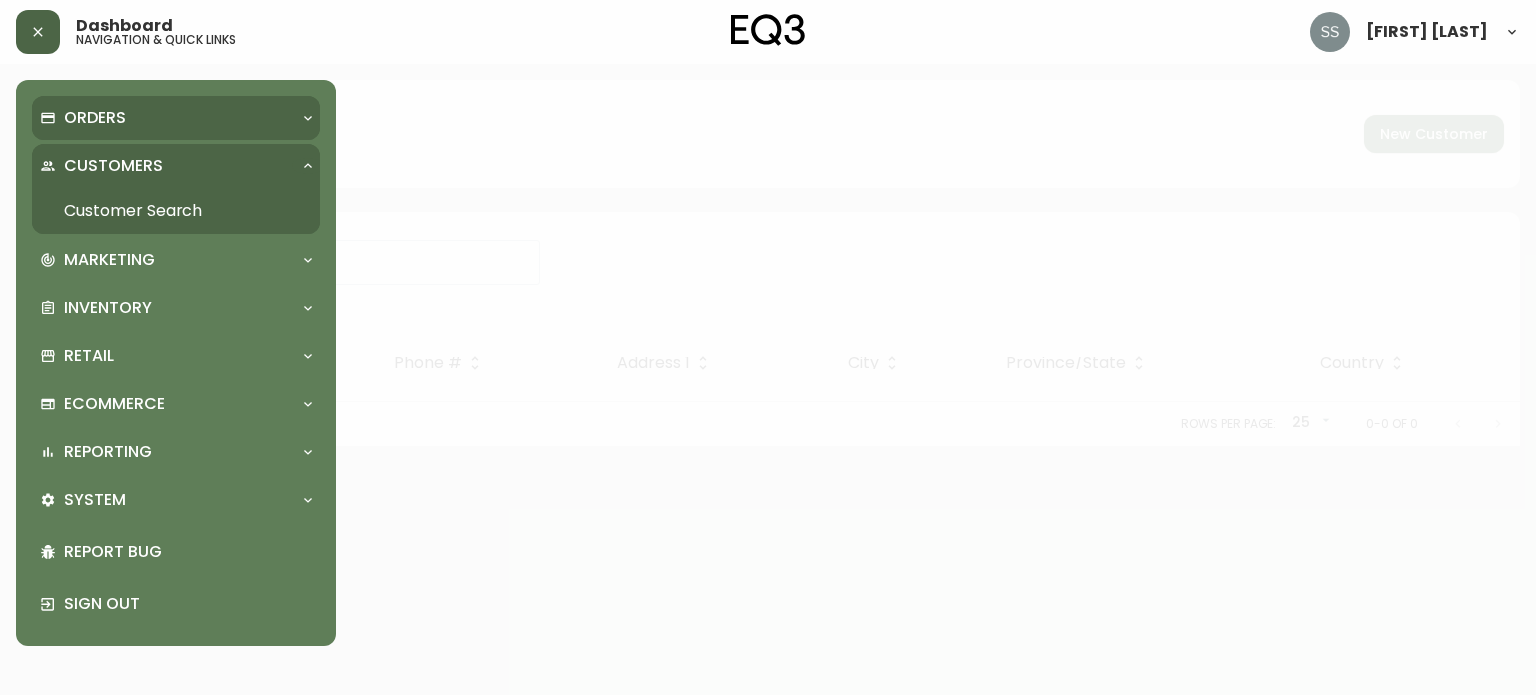 click on "Orders" at bounding box center [166, 118] 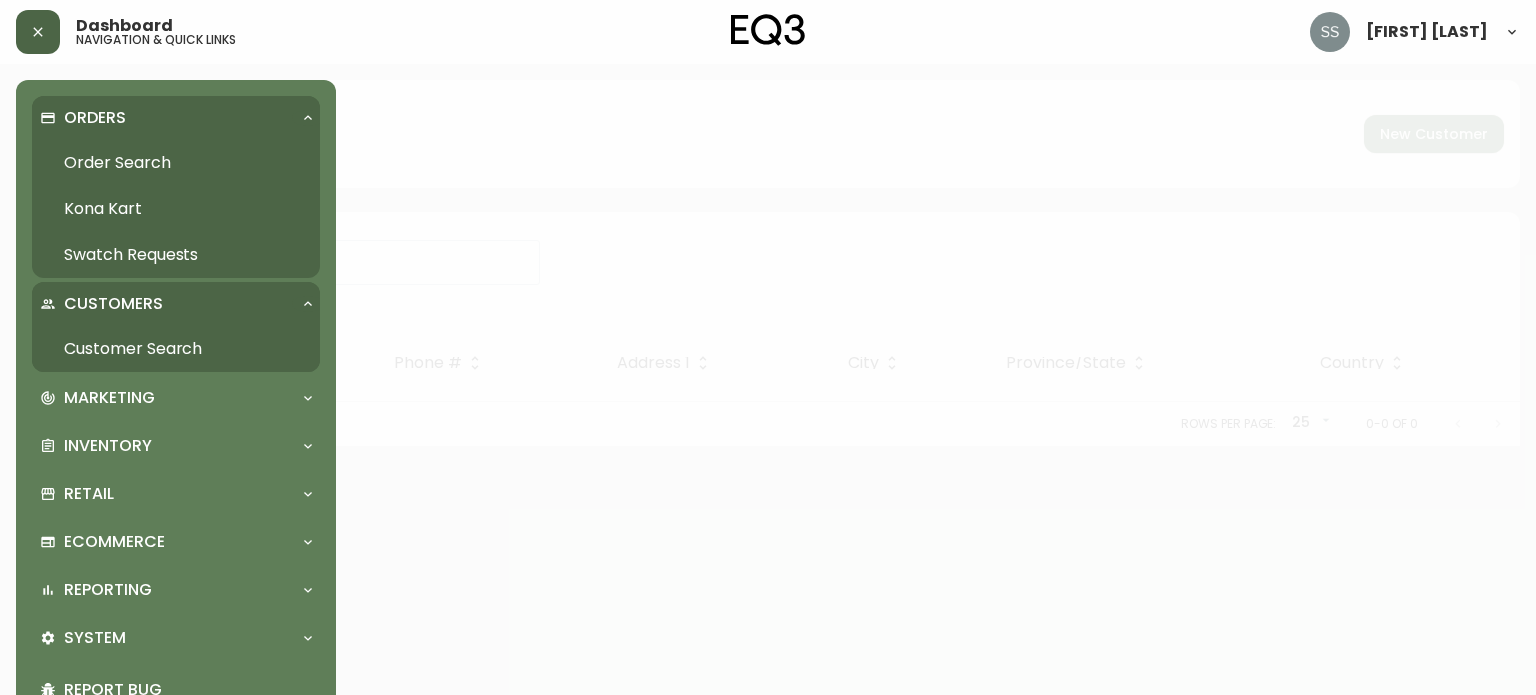 click on "Orders" at bounding box center [166, 118] 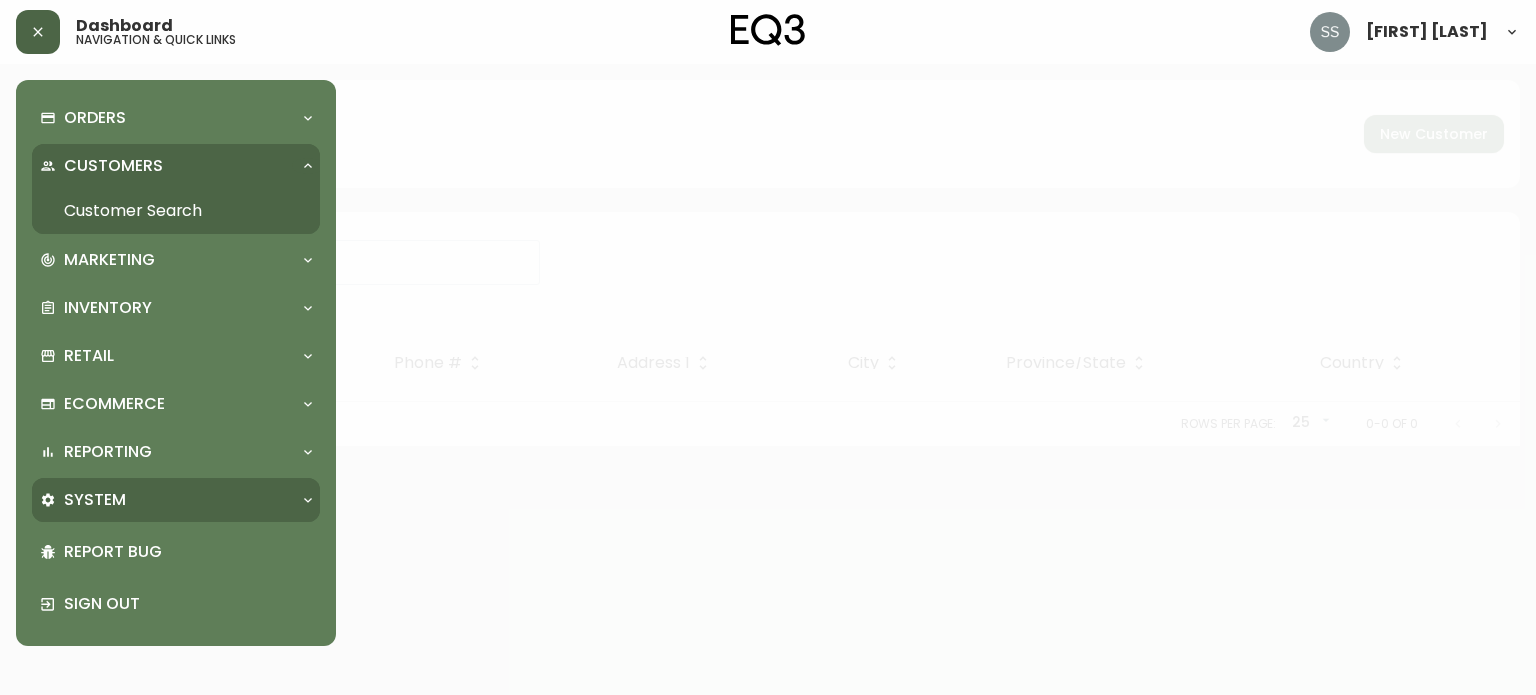 click on "System" at bounding box center (166, 500) 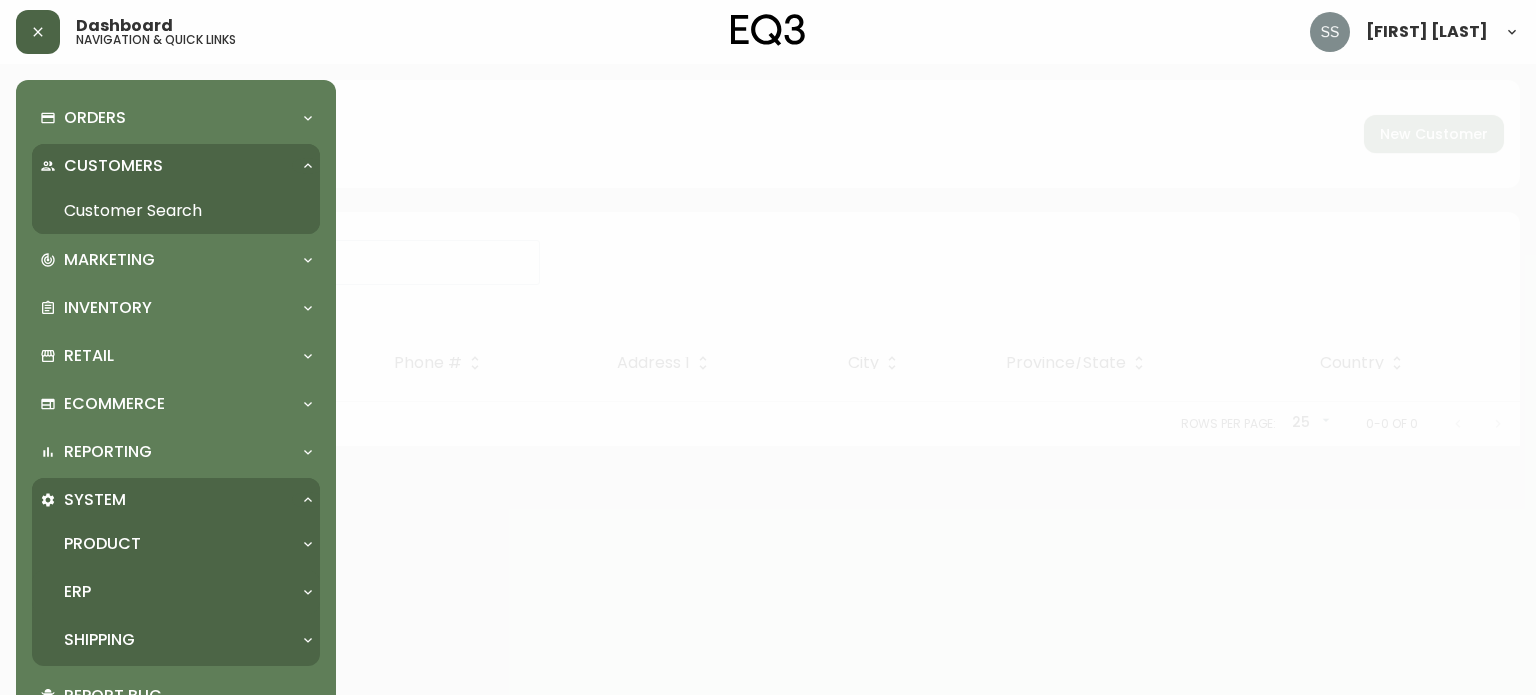 click on "ERP" at bounding box center (166, 592) 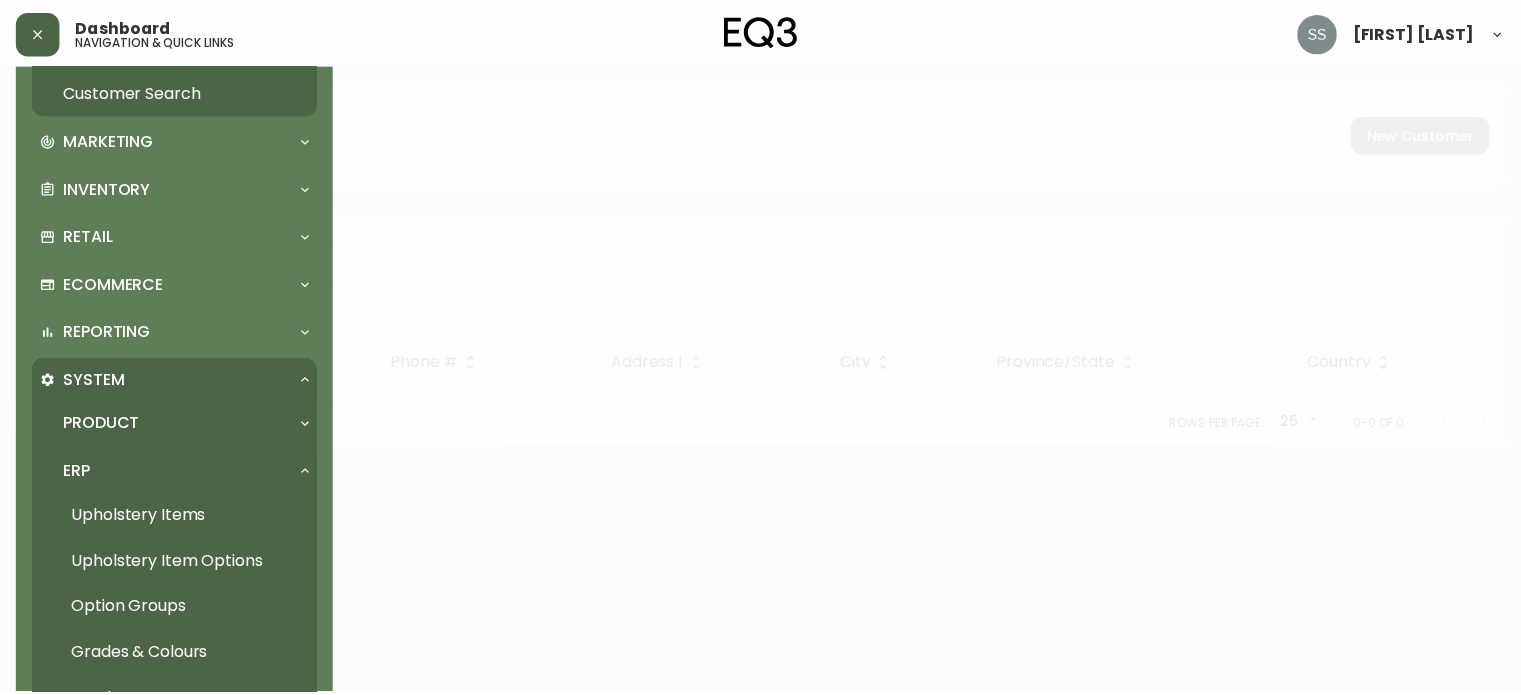 scroll, scrollTop: 216, scrollLeft: 0, axis: vertical 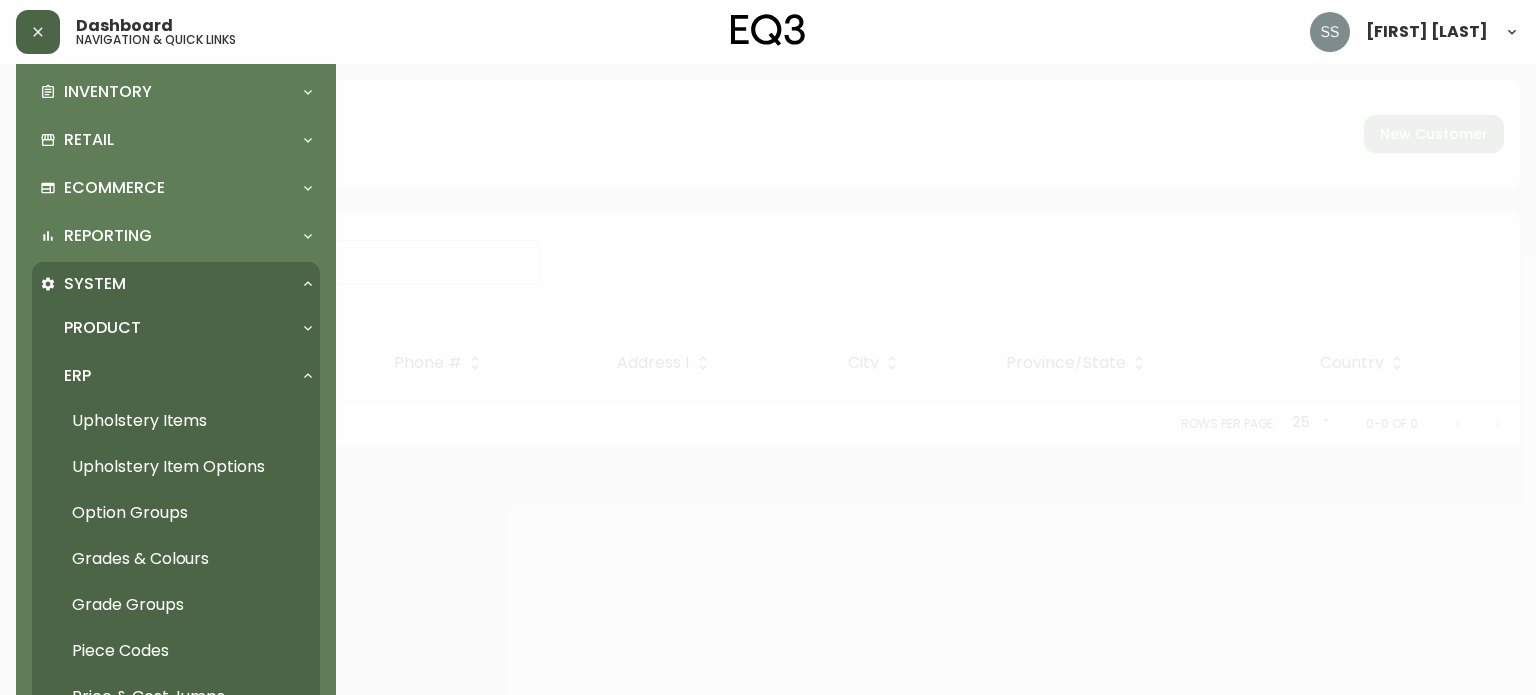 click on "Option Groups" at bounding box center [176, 513] 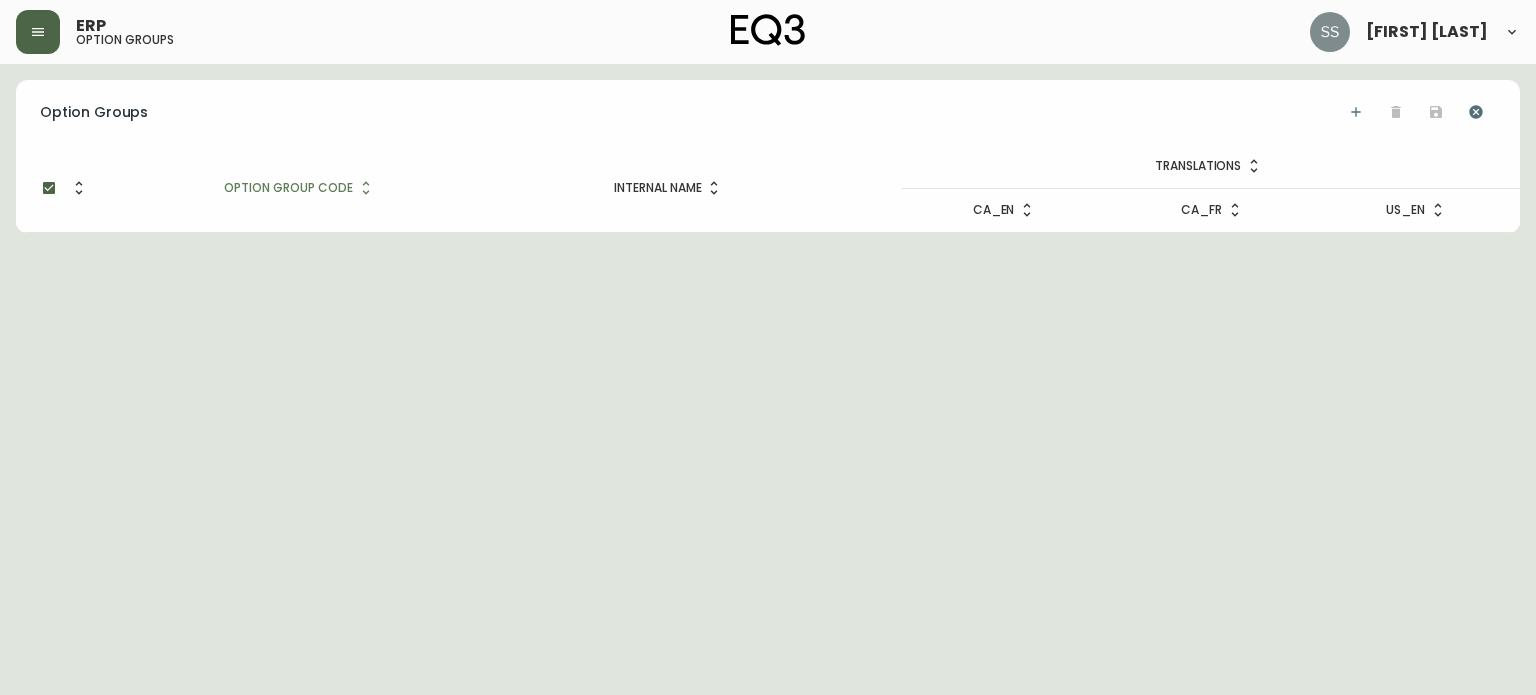 checkbox on "false" 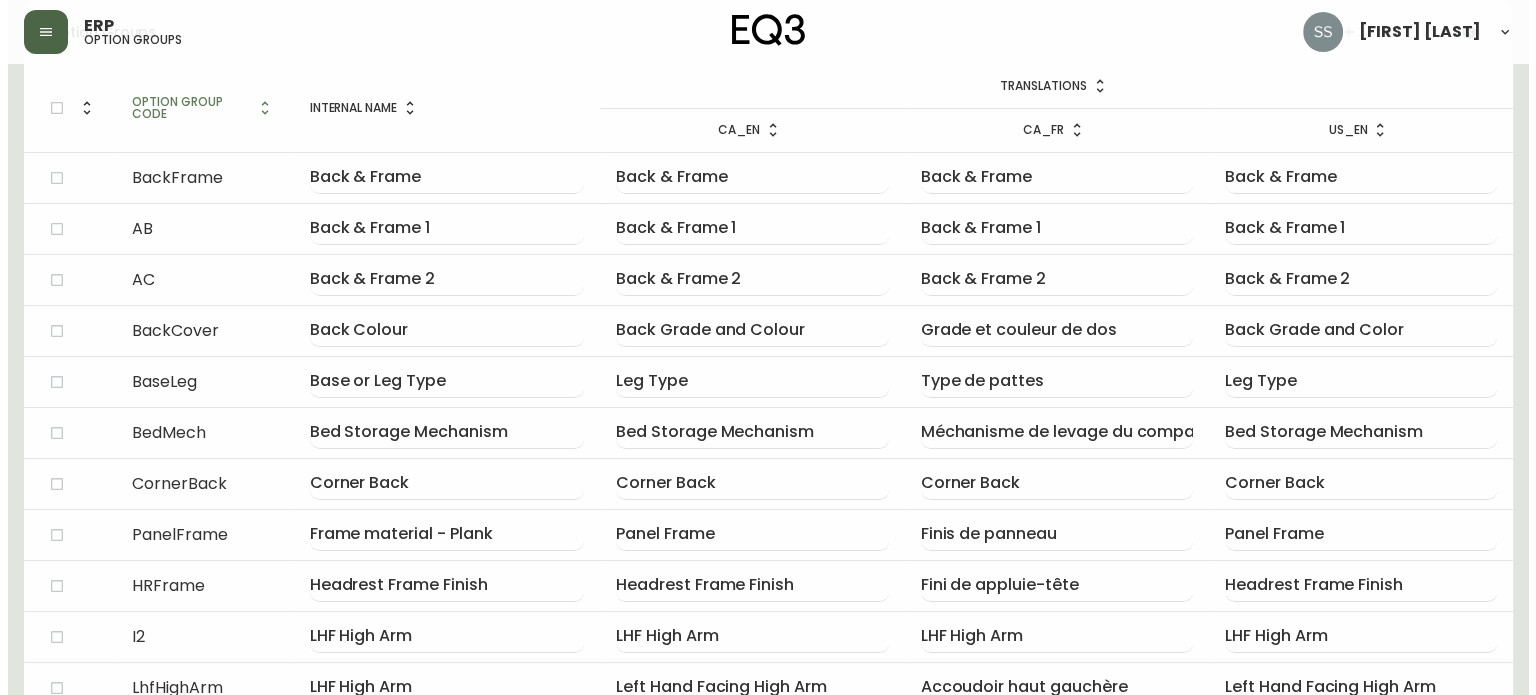 scroll, scrollTop: 0, scrollLeft: 0, axis: both 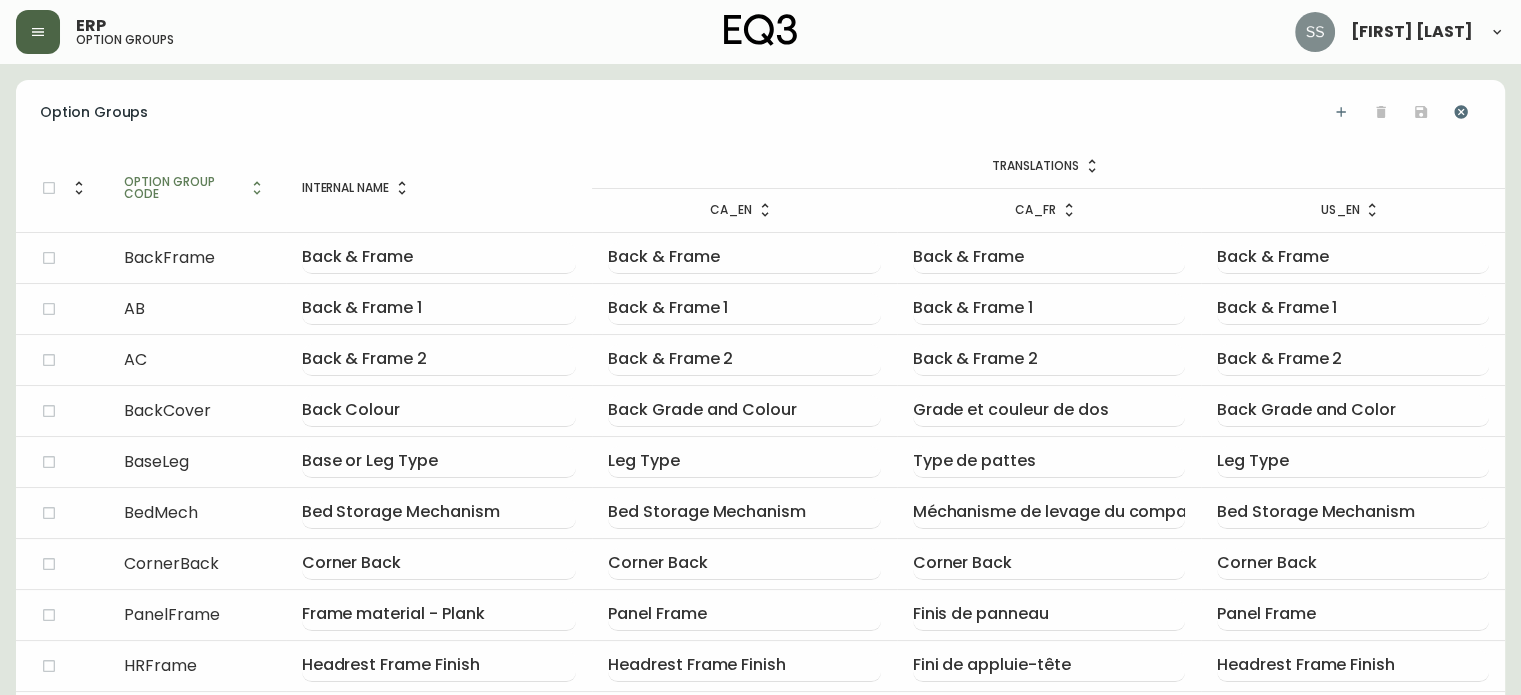 click on "[FIRST] [LAST]" at bounding box center (1412, 32) 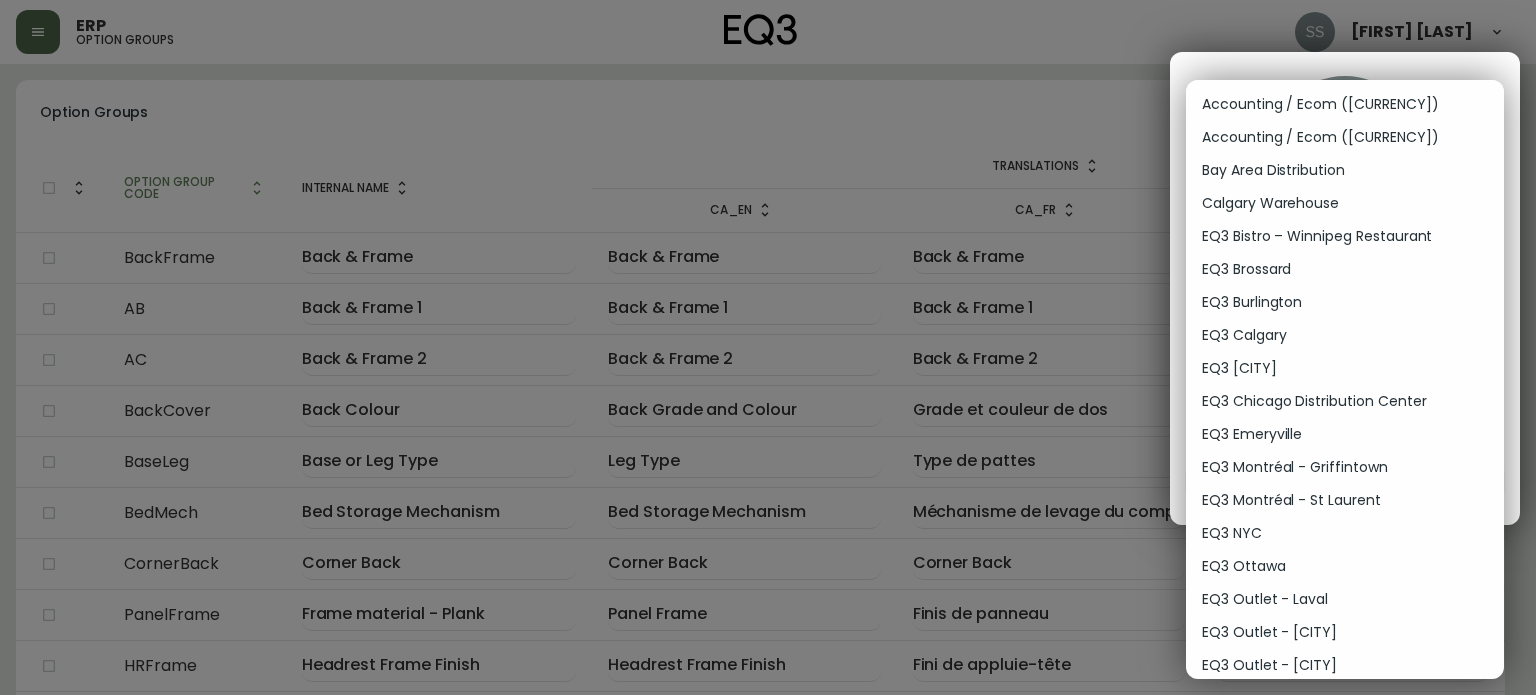 click on "[FIRST] [LAST]" at bounding box center [768, 1060] 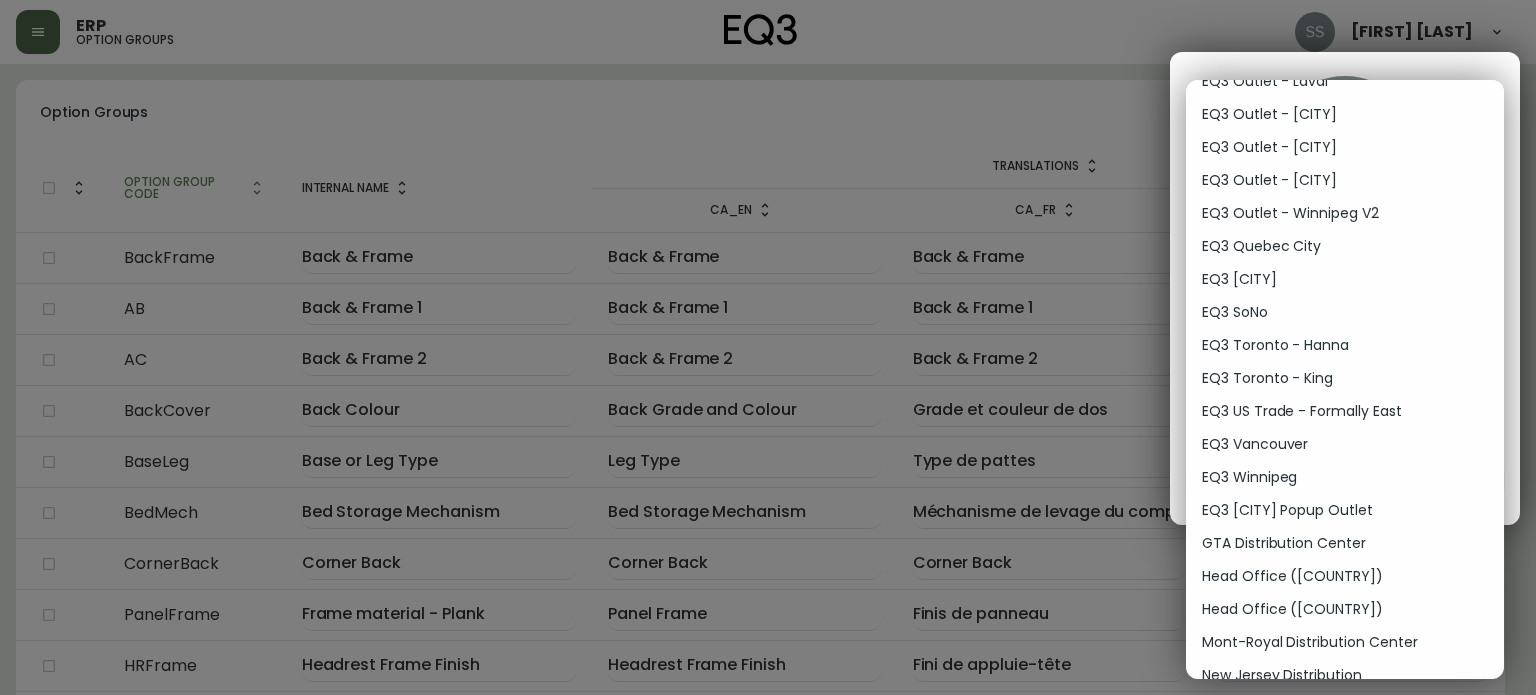 scroll, scrollTop: 518, scrollLeft: 0, axis: vertical 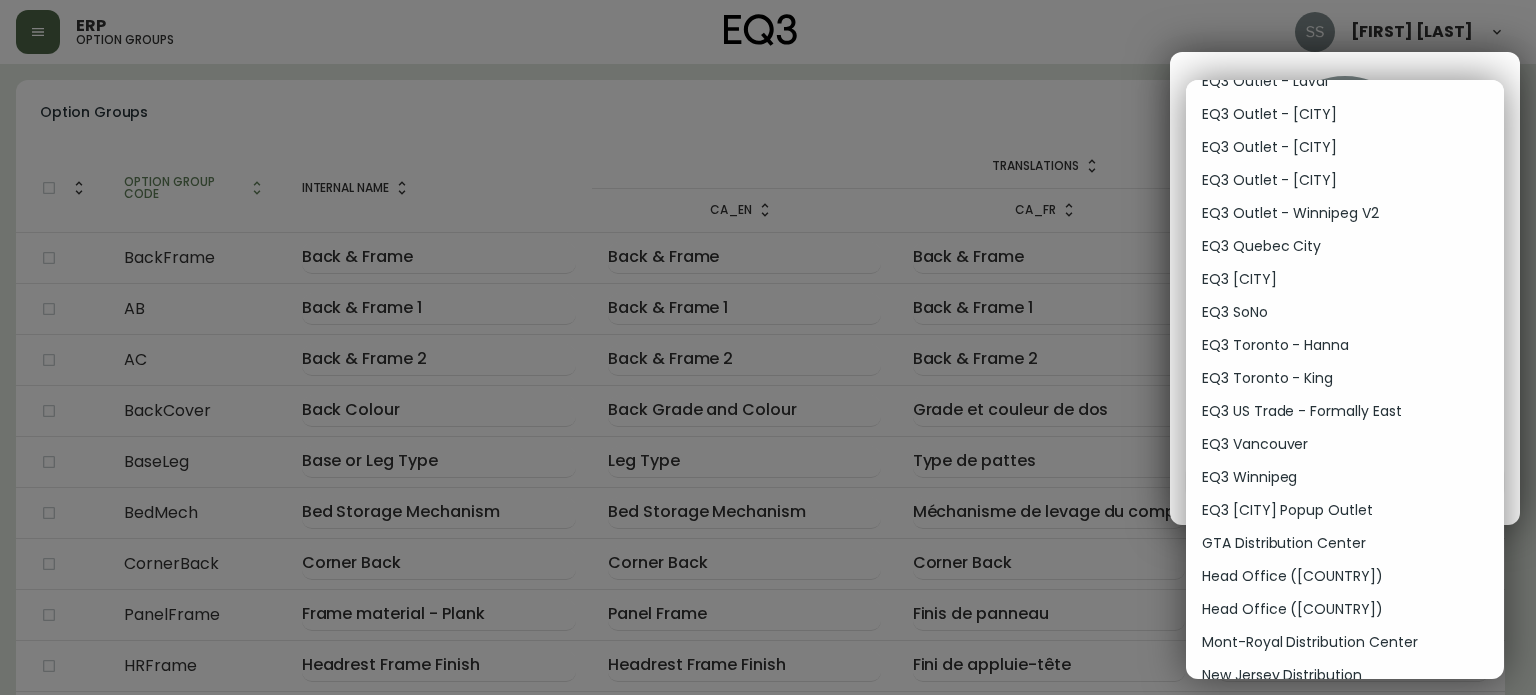 click on "EQ3 Winnipeg" at bounding box center [1345, 477] 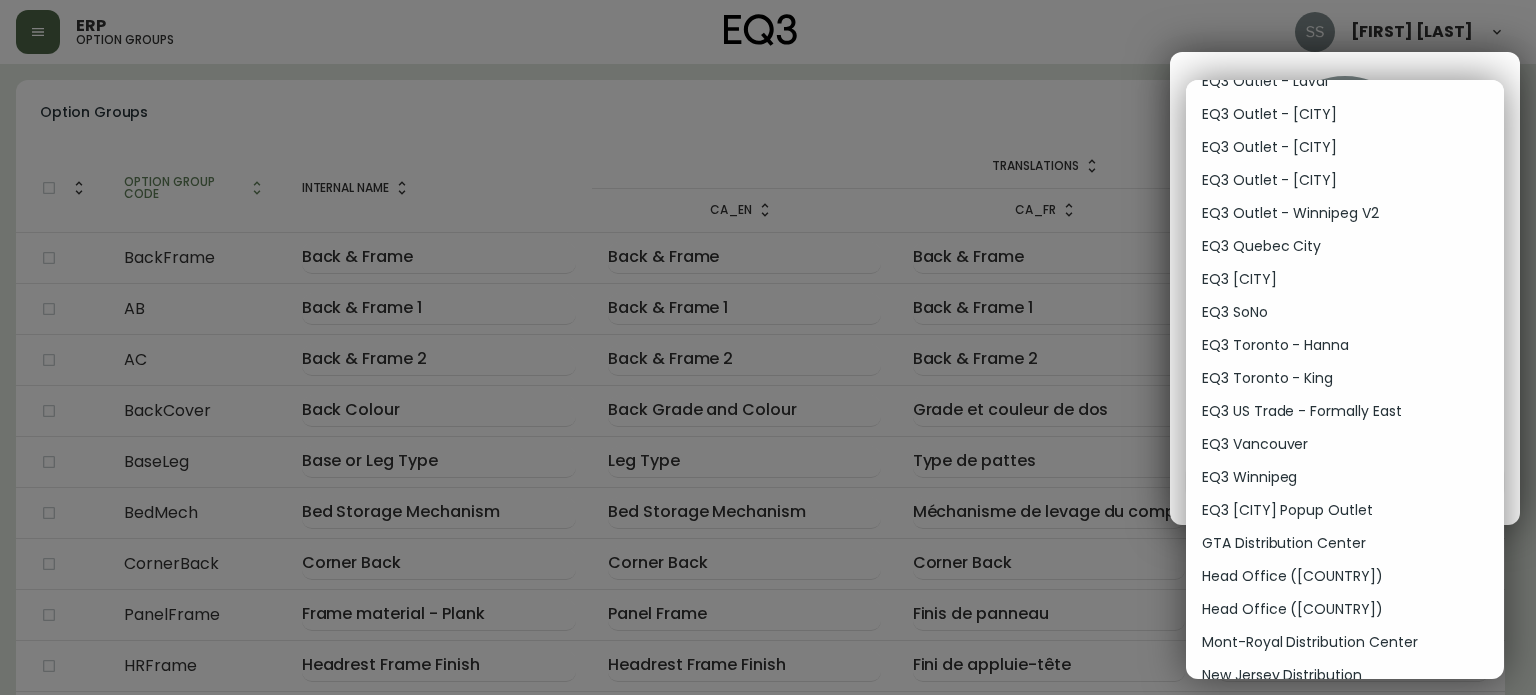 type on "[ALPHANUMERIC_ID]" 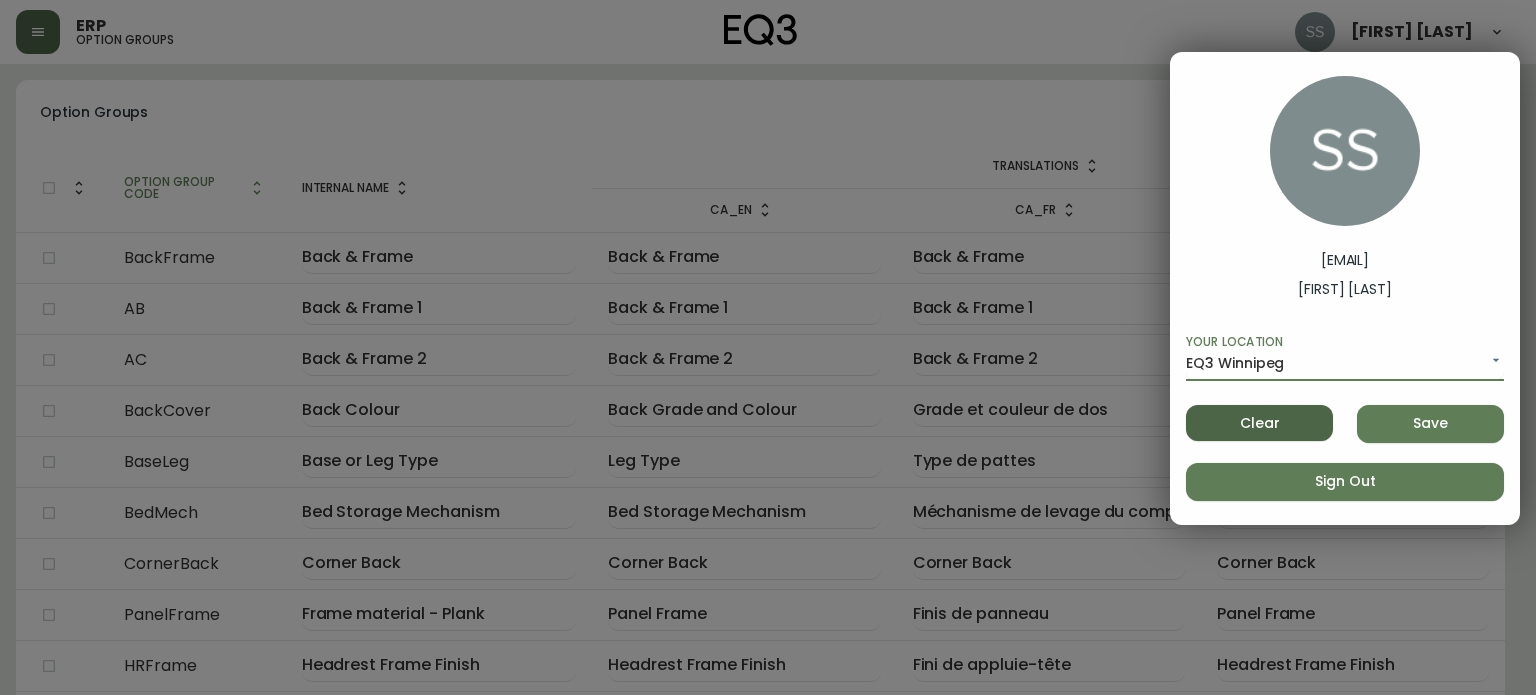 click at bounding box center (768, 347) 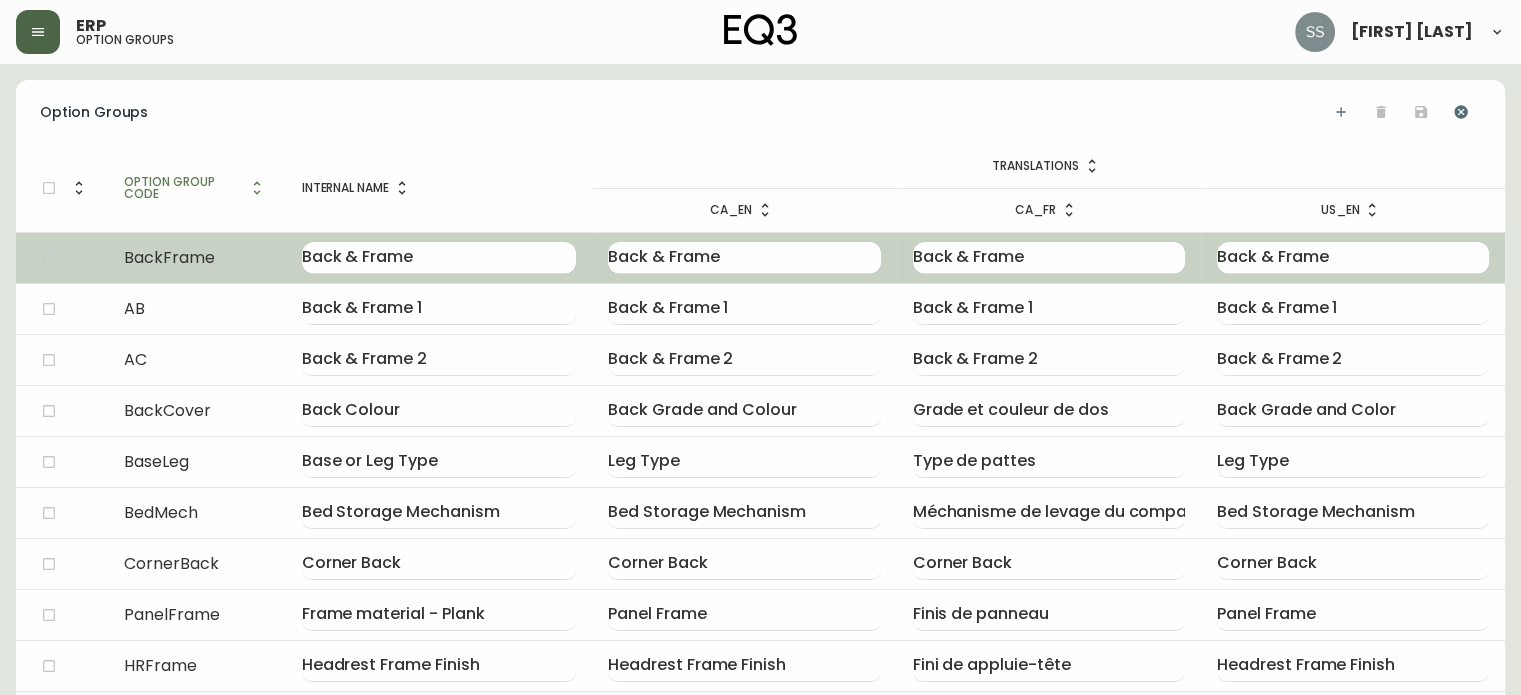 click on "BackFrame" at bounding box center (197, 257) 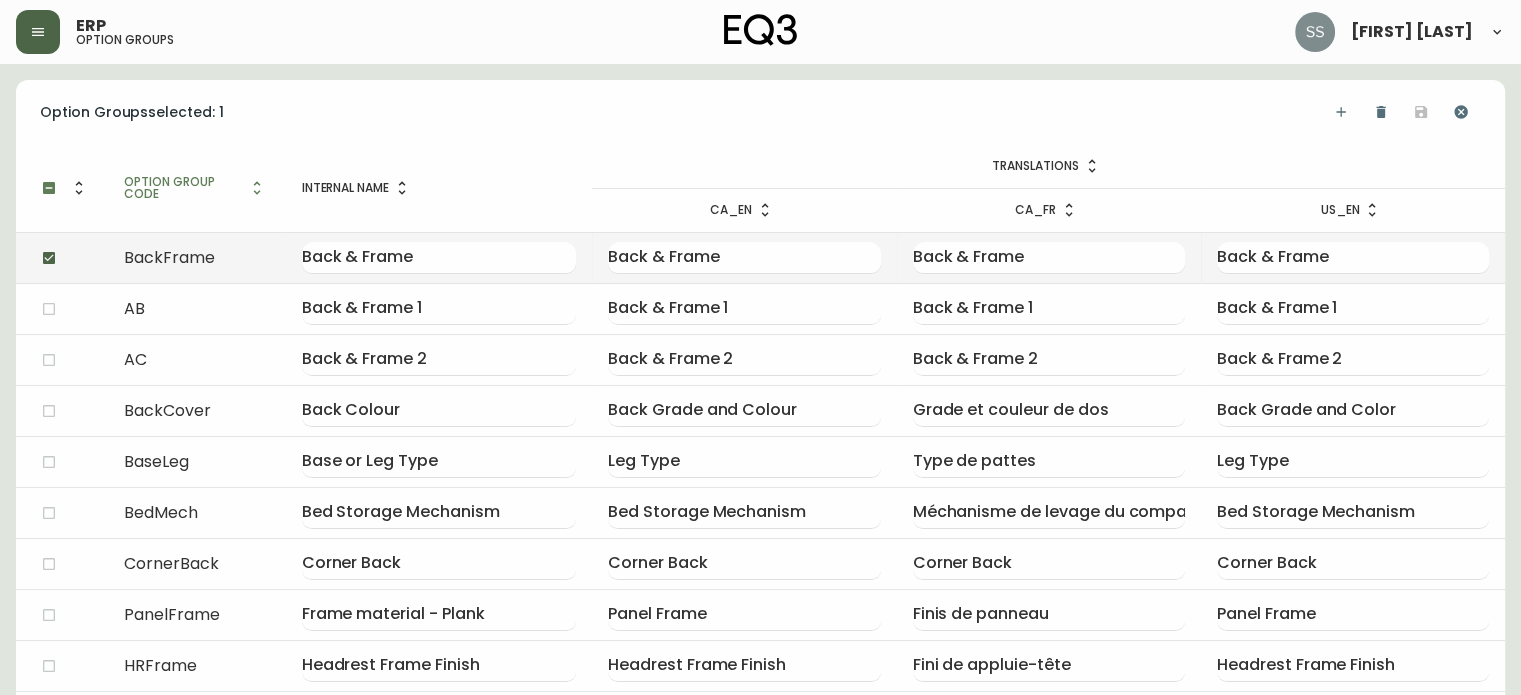 click on "BackFrame" at bounding box center (197, 257) 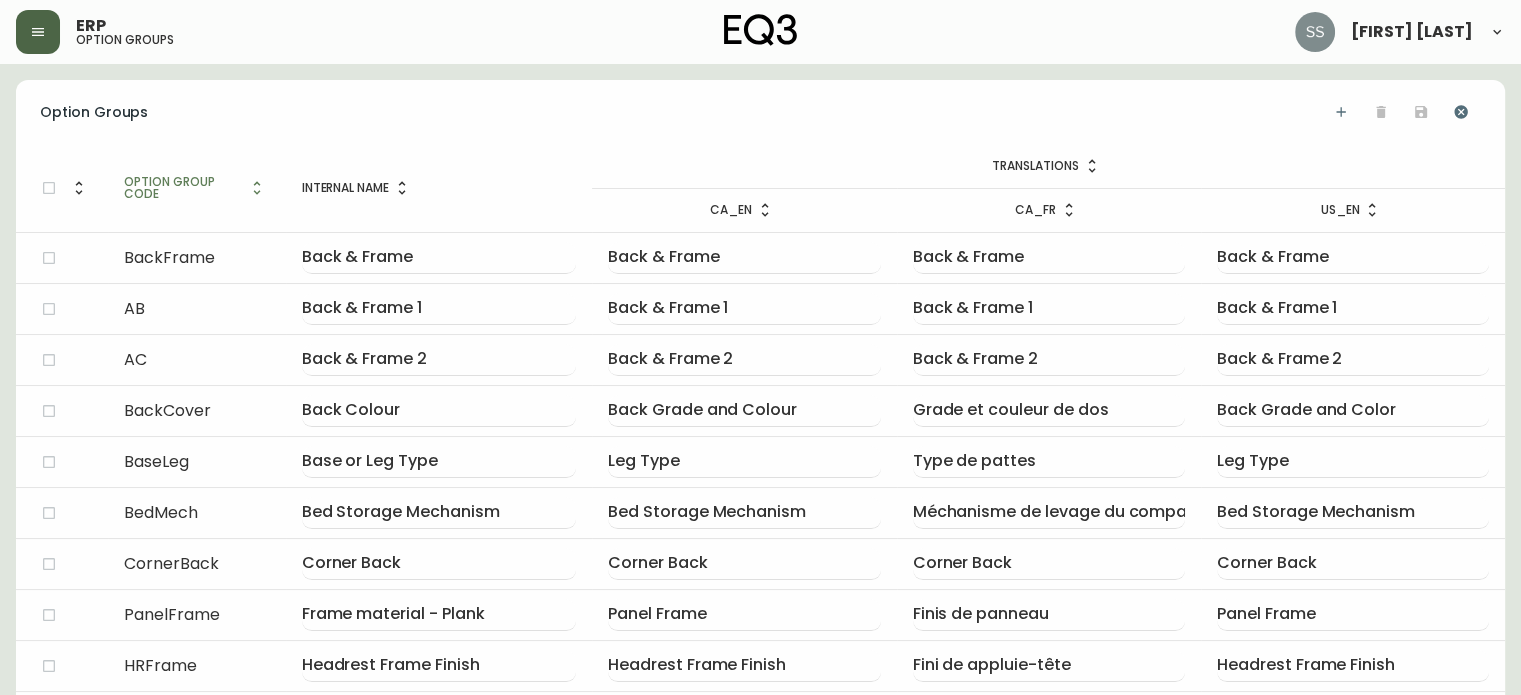 click 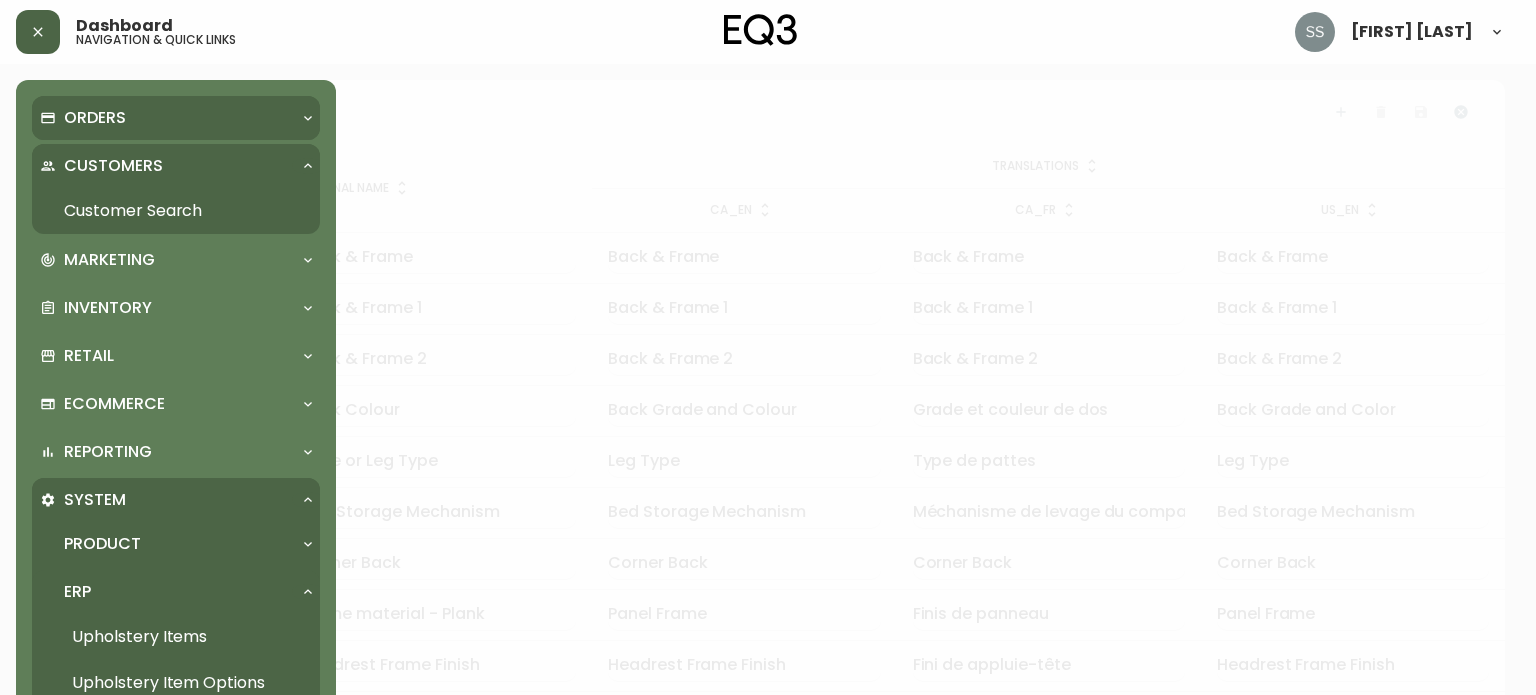 click on "Orders" at bounding box center [95, 118] 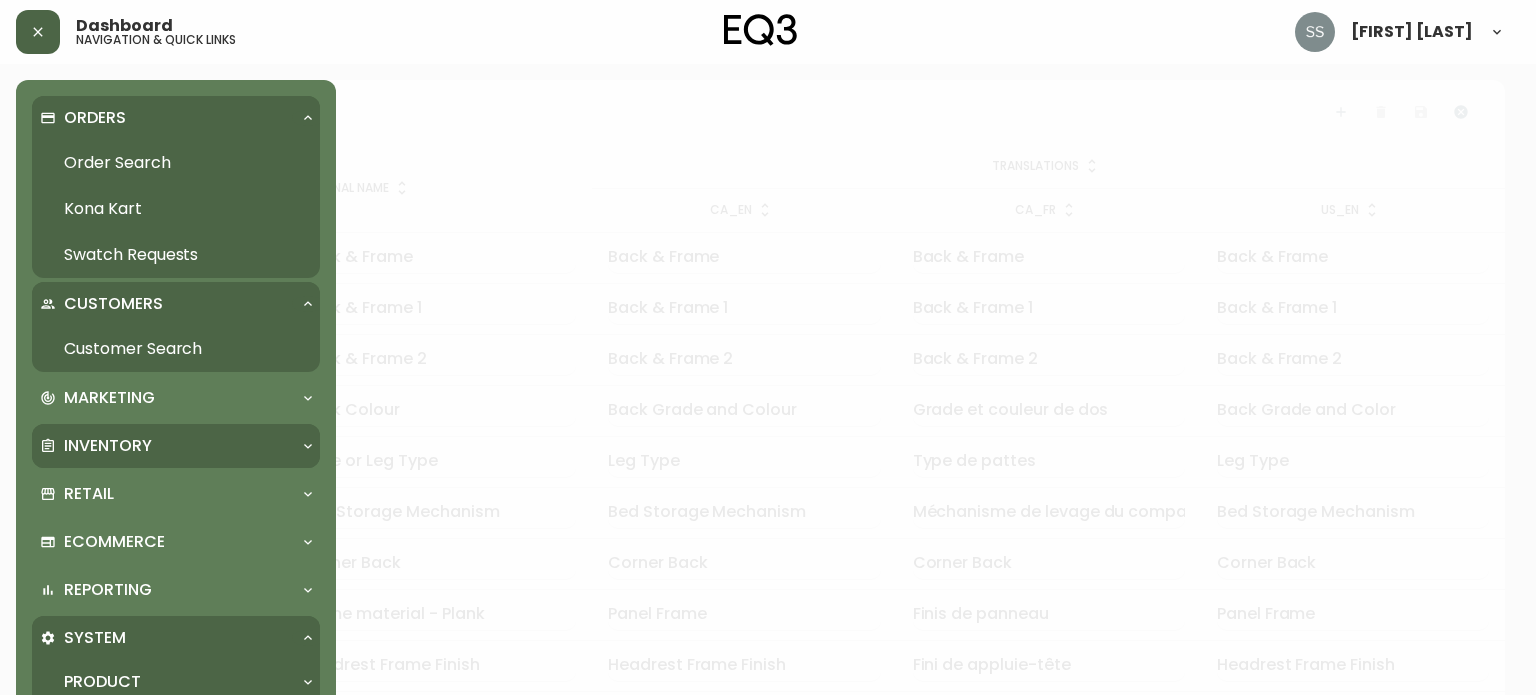 click on "Inventory" at bounding box center [108, 446] 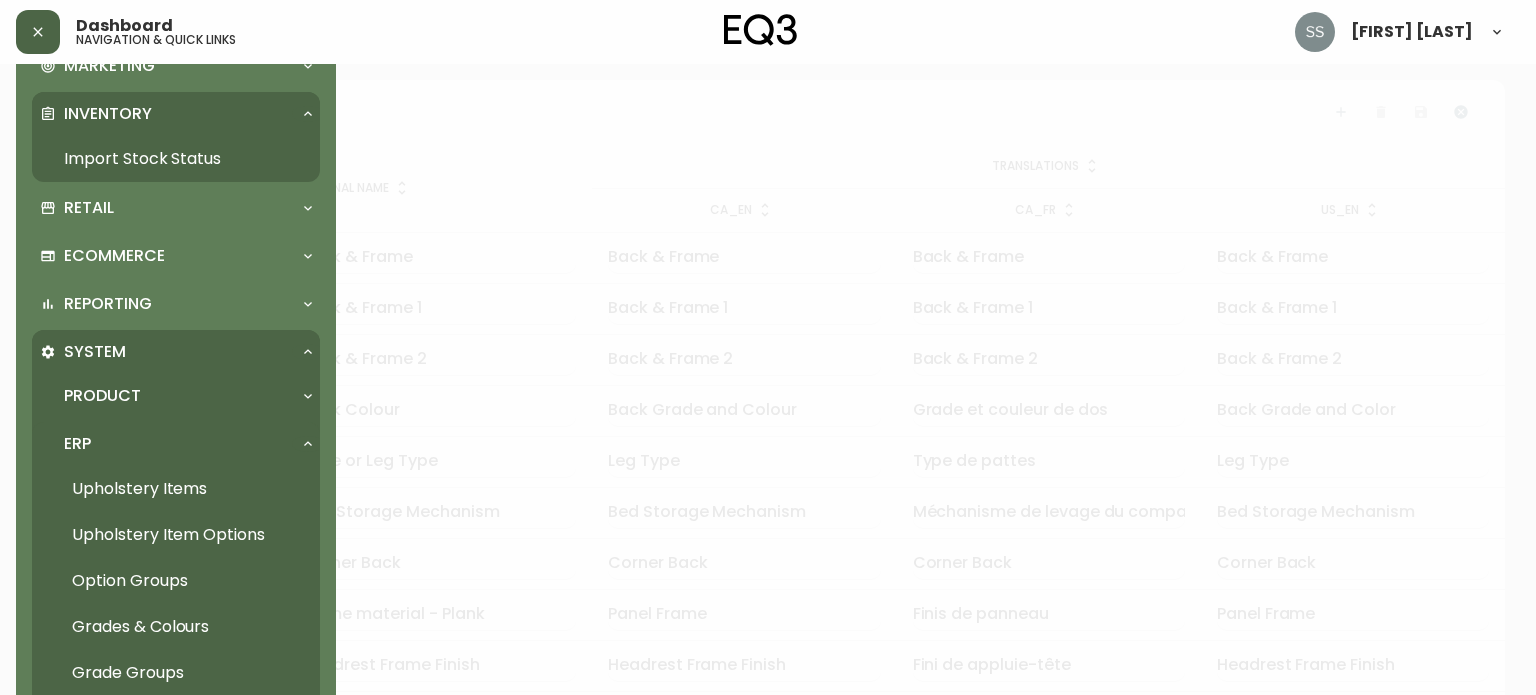 click on "System" at bounding box center [166, 352] 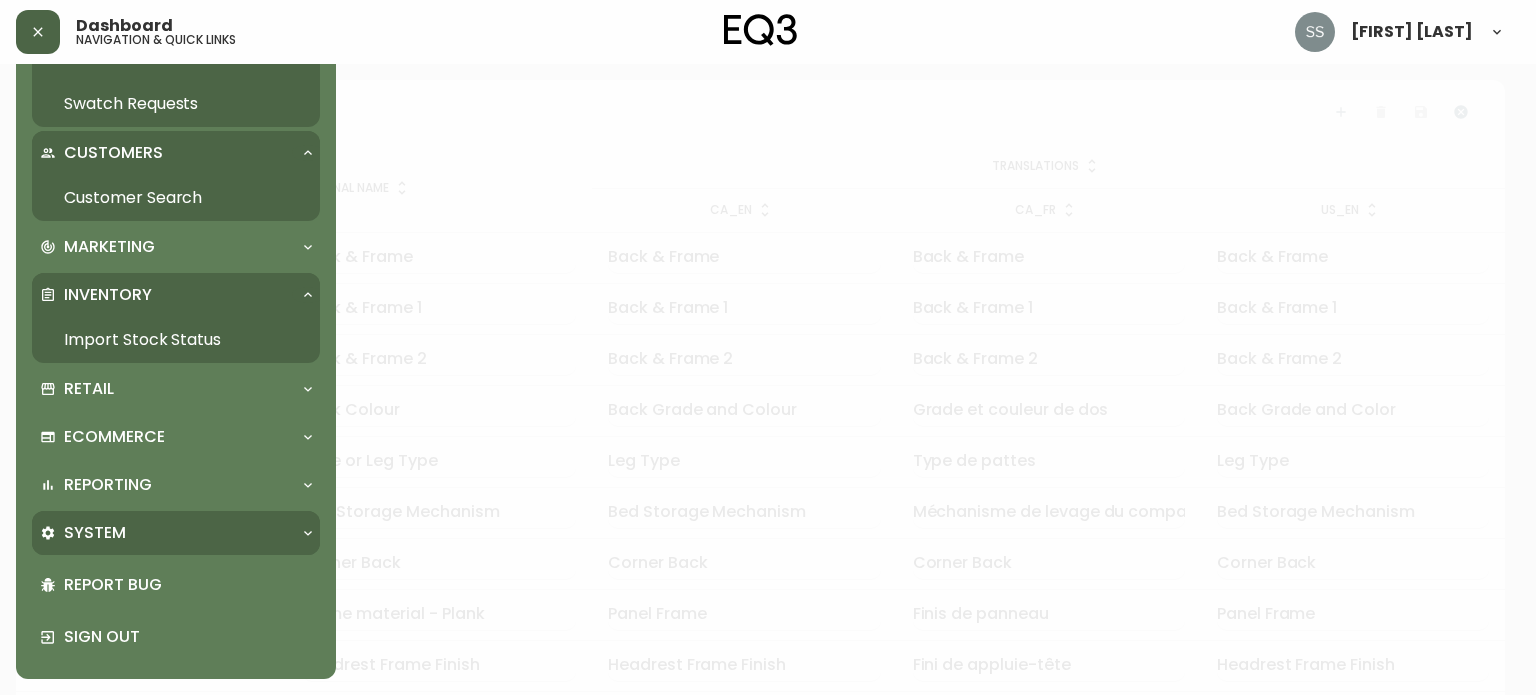 scroll, scrollTop: 151, scrollLeft: 0, axis: vertical 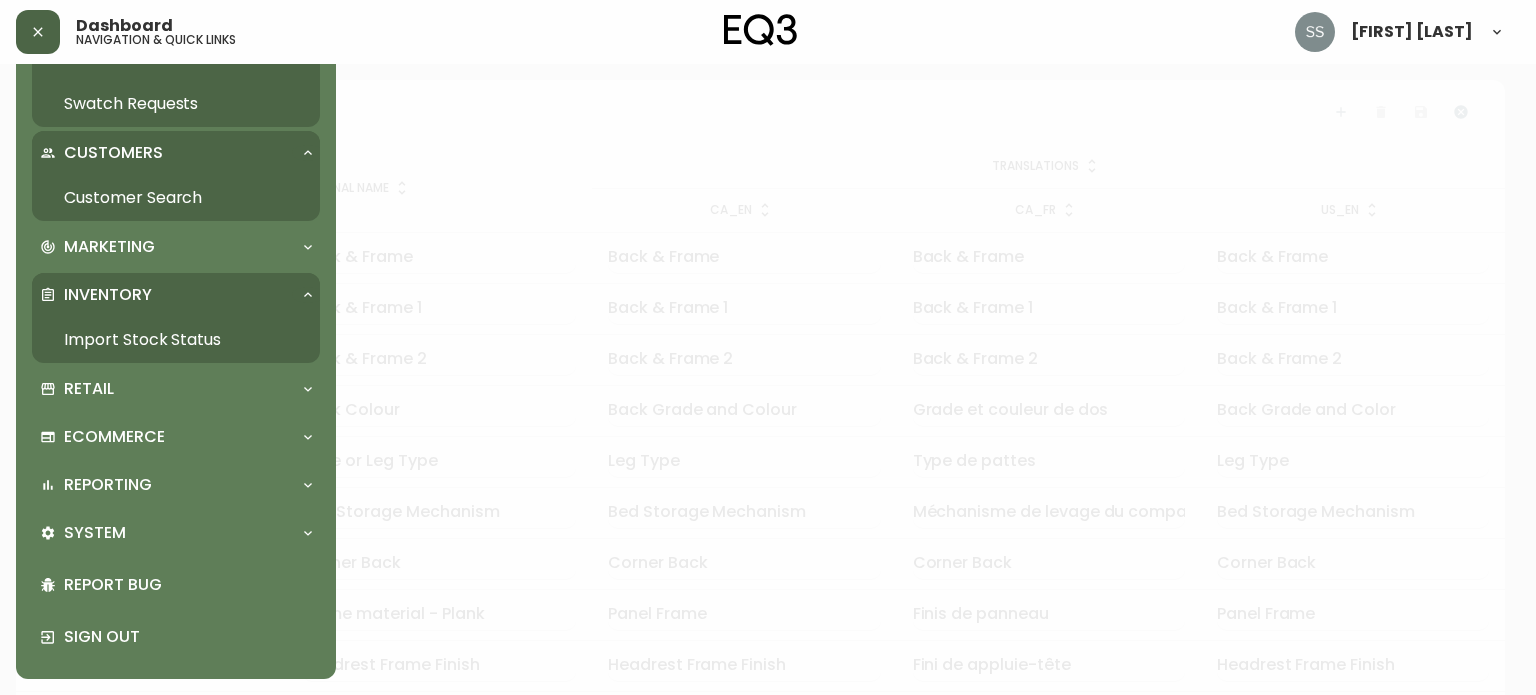 click on "Dashboard navigation & quick links [FIRST] [LAST]" at bounding box center [760, 32] 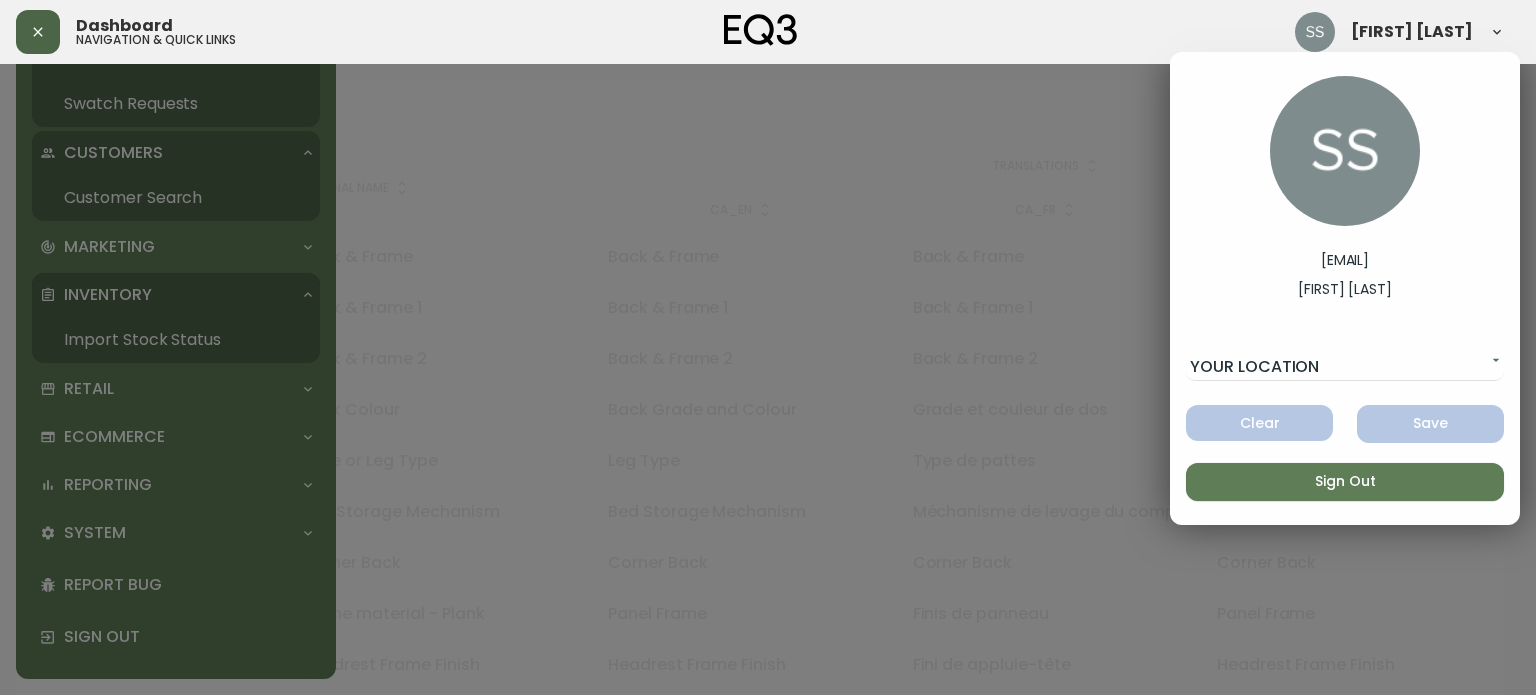 click at bounding box center [1345, 151] 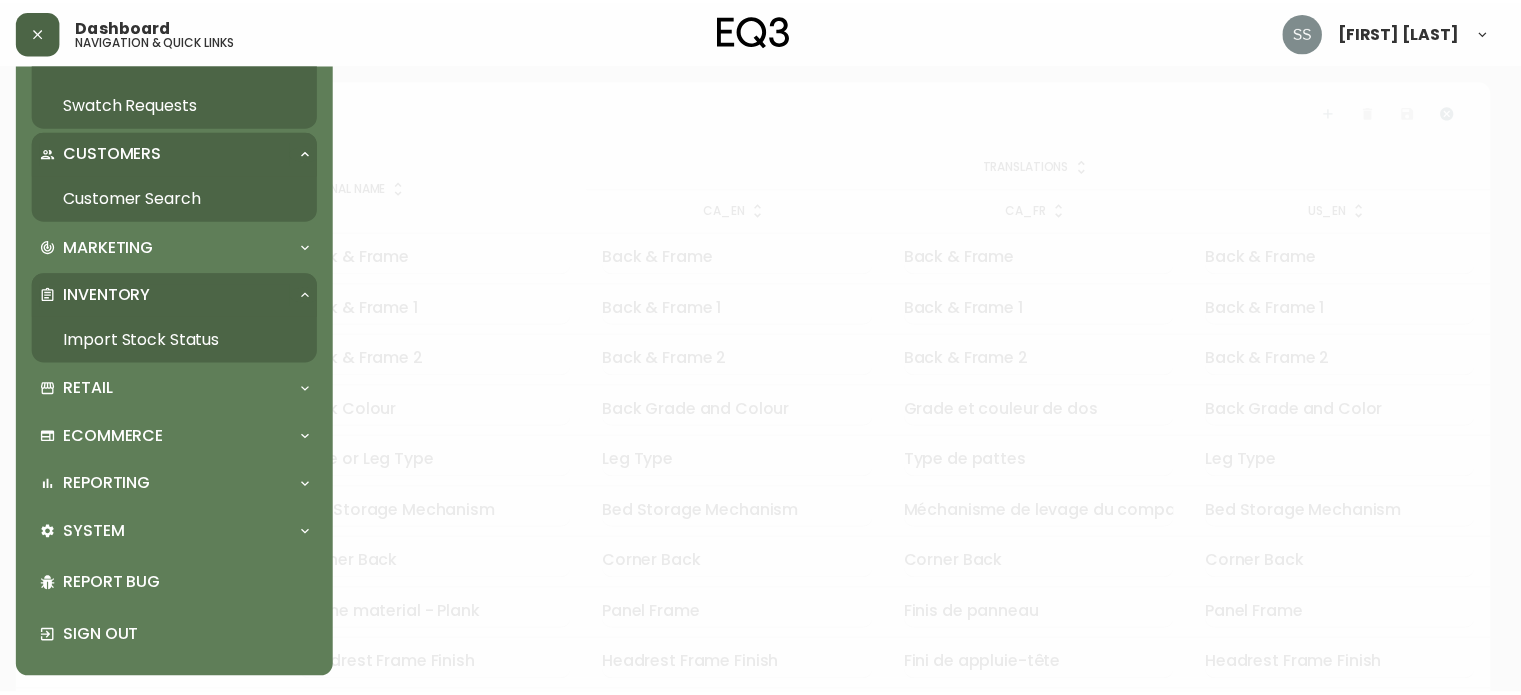 scroll, scrollTop: 0, scrollLeft: 0, axis: both 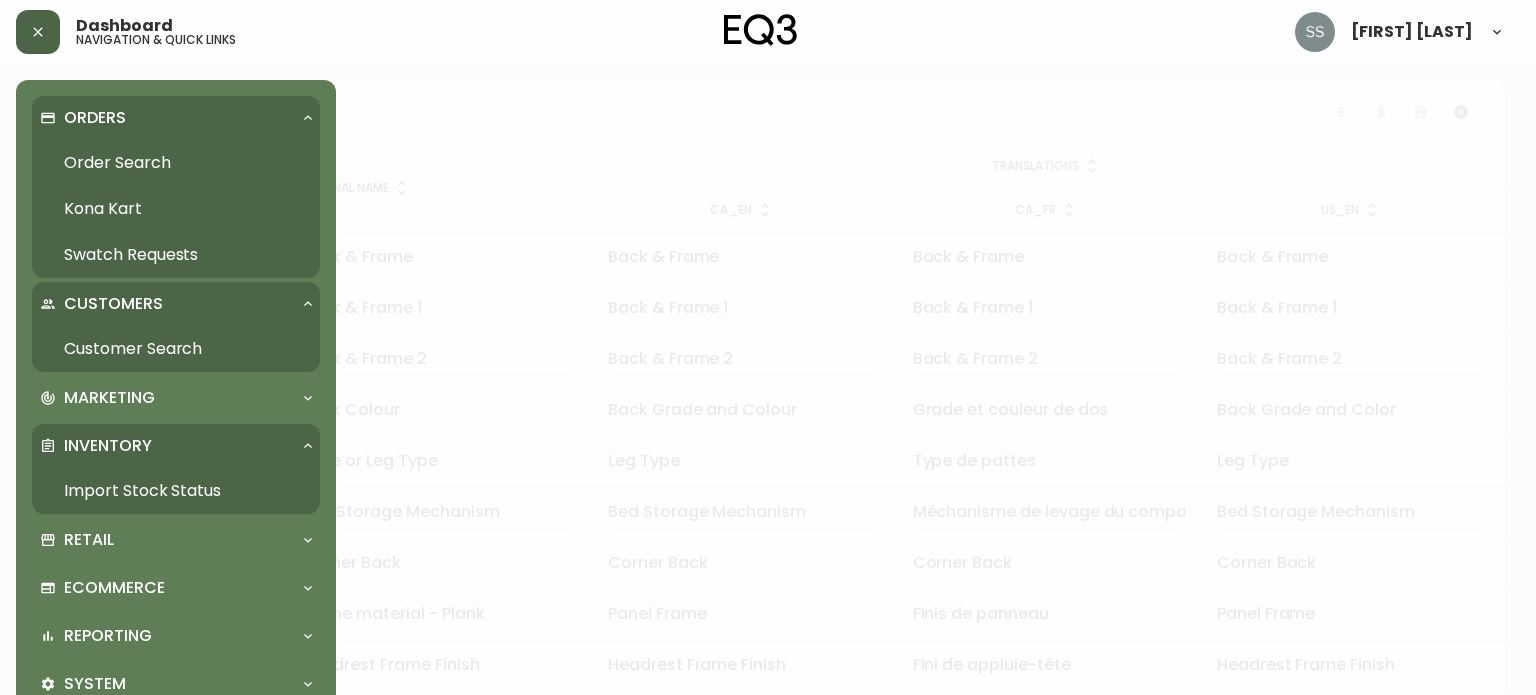click on "Order Search" at bounding box center [176, 163] 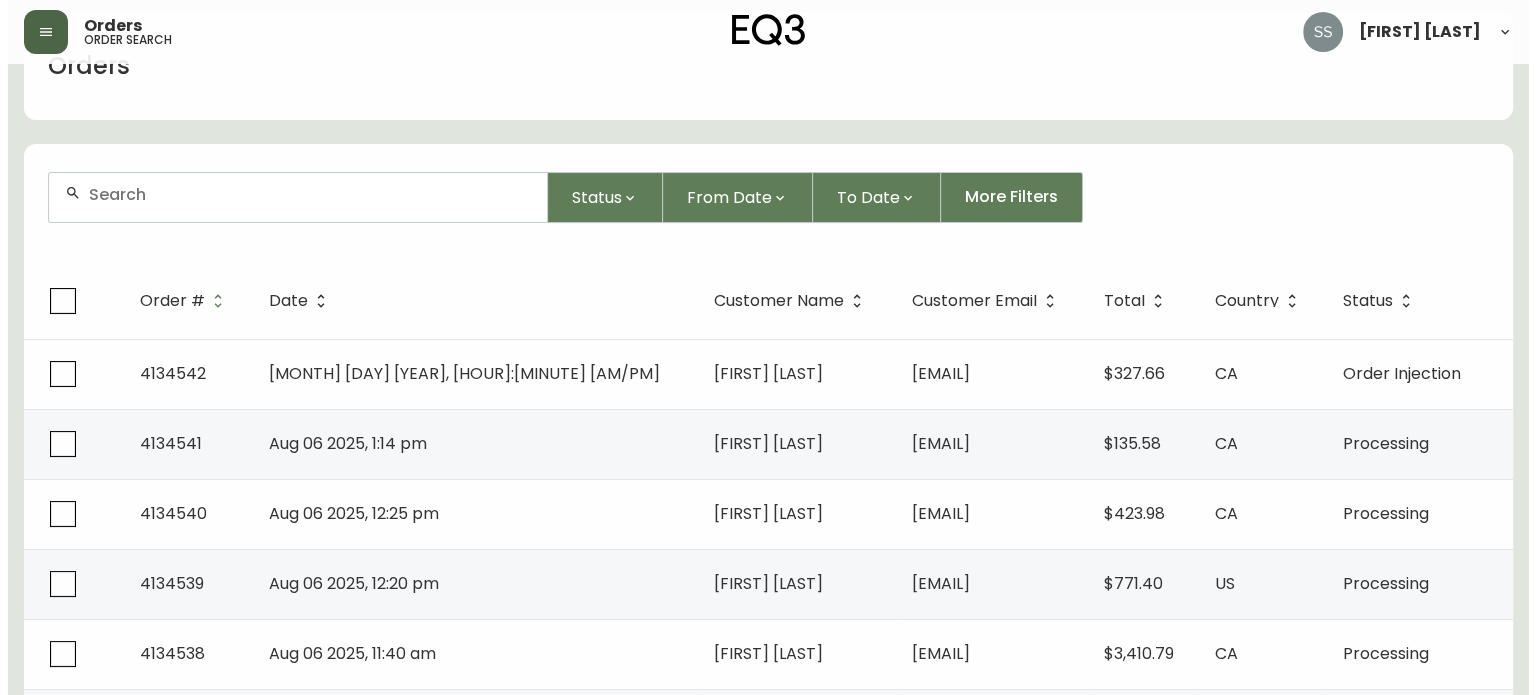 scroll, scrollTop: 0, scrollLeft: 0, axis: both 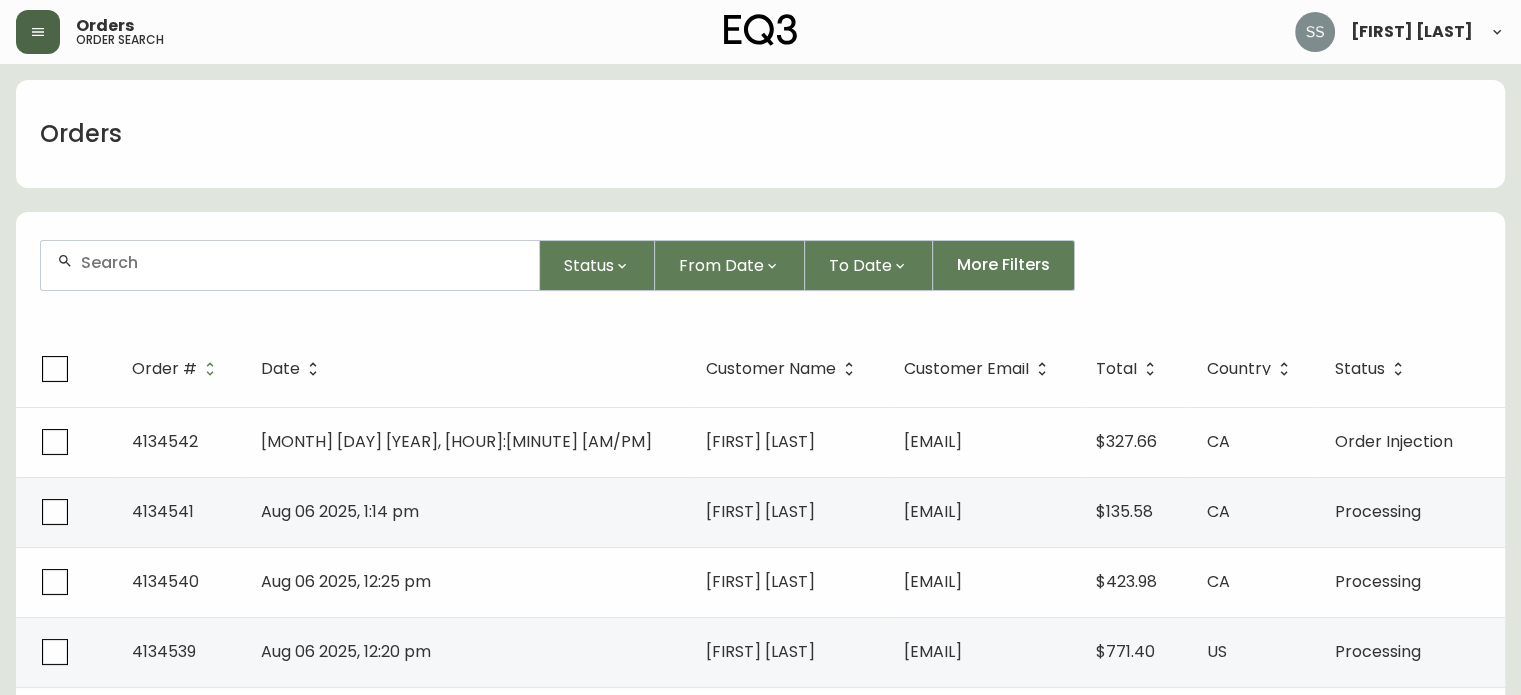 click at bounding box center [761, 30] 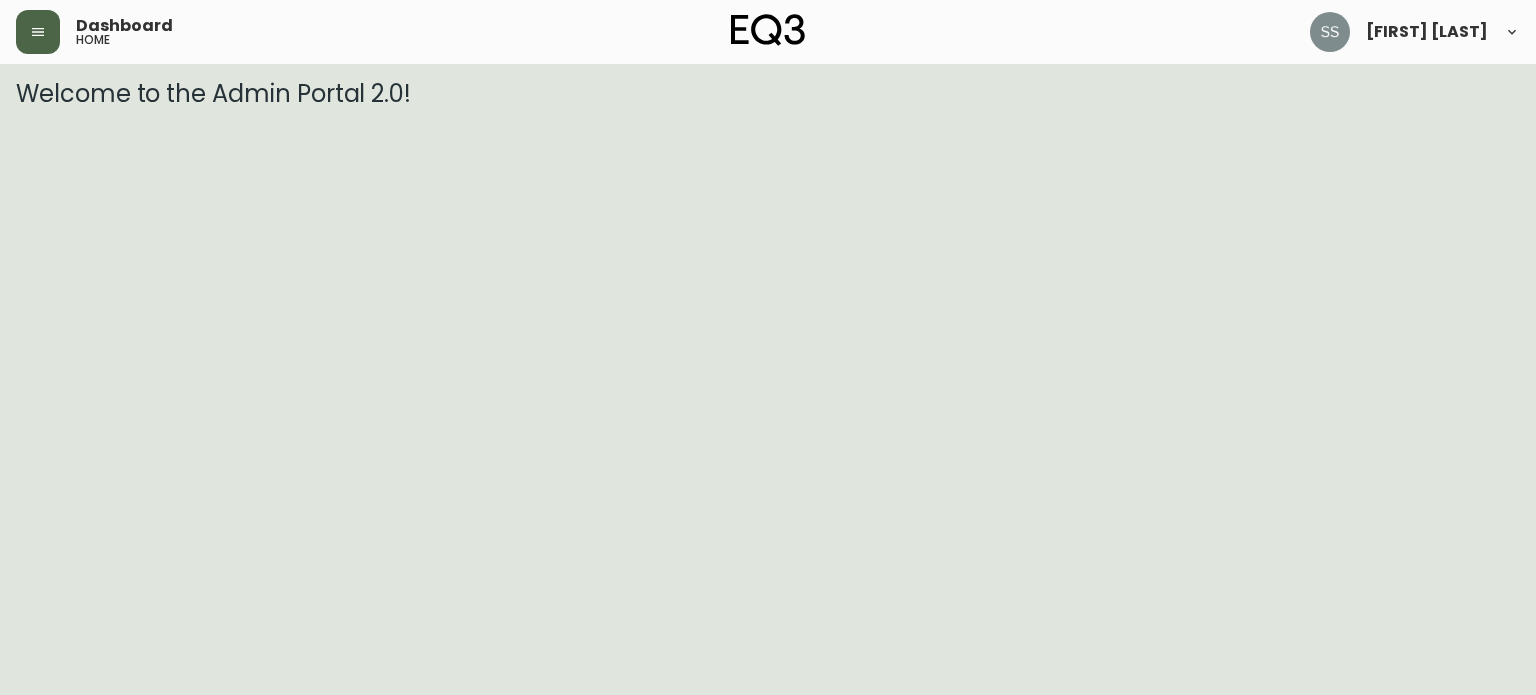 click on "[FIRST] [LAST]" at bounding box center [1415, 32] 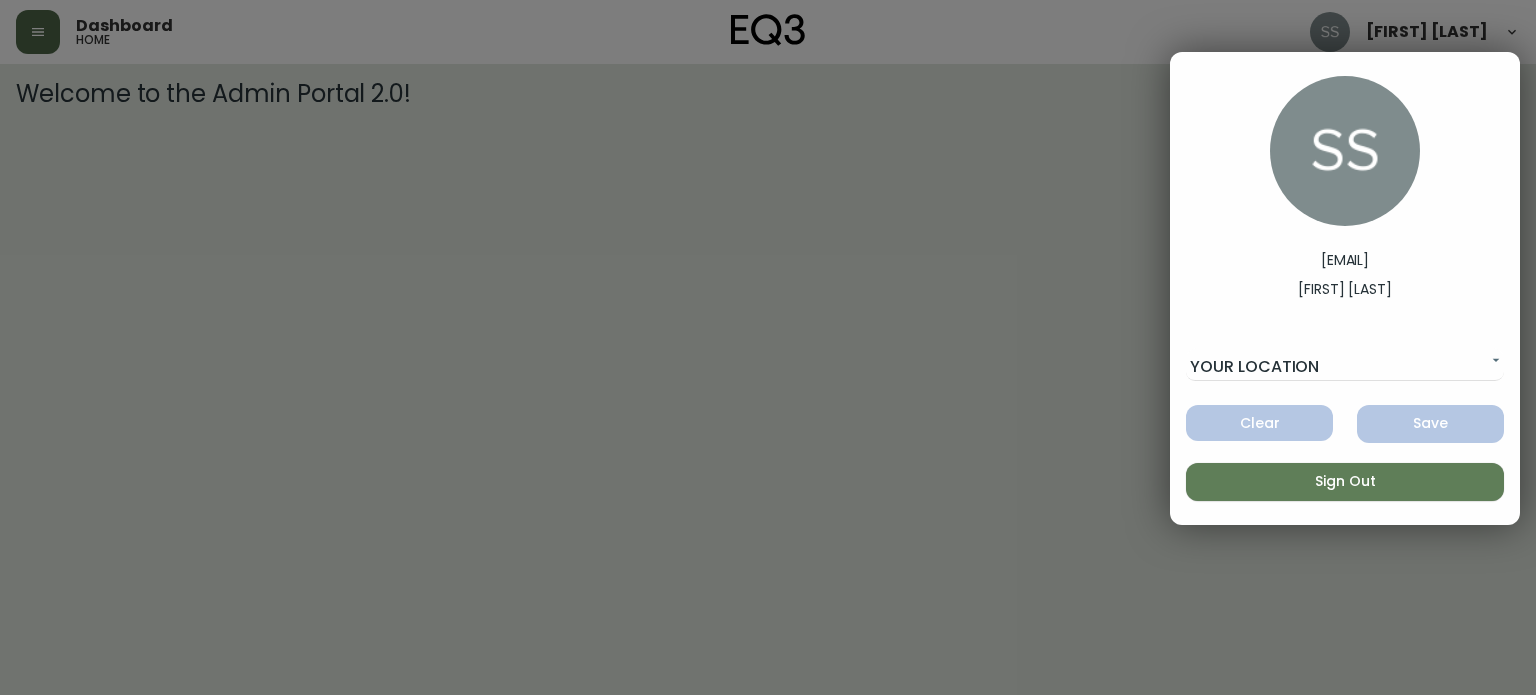 click at bounding box center [768, 347] 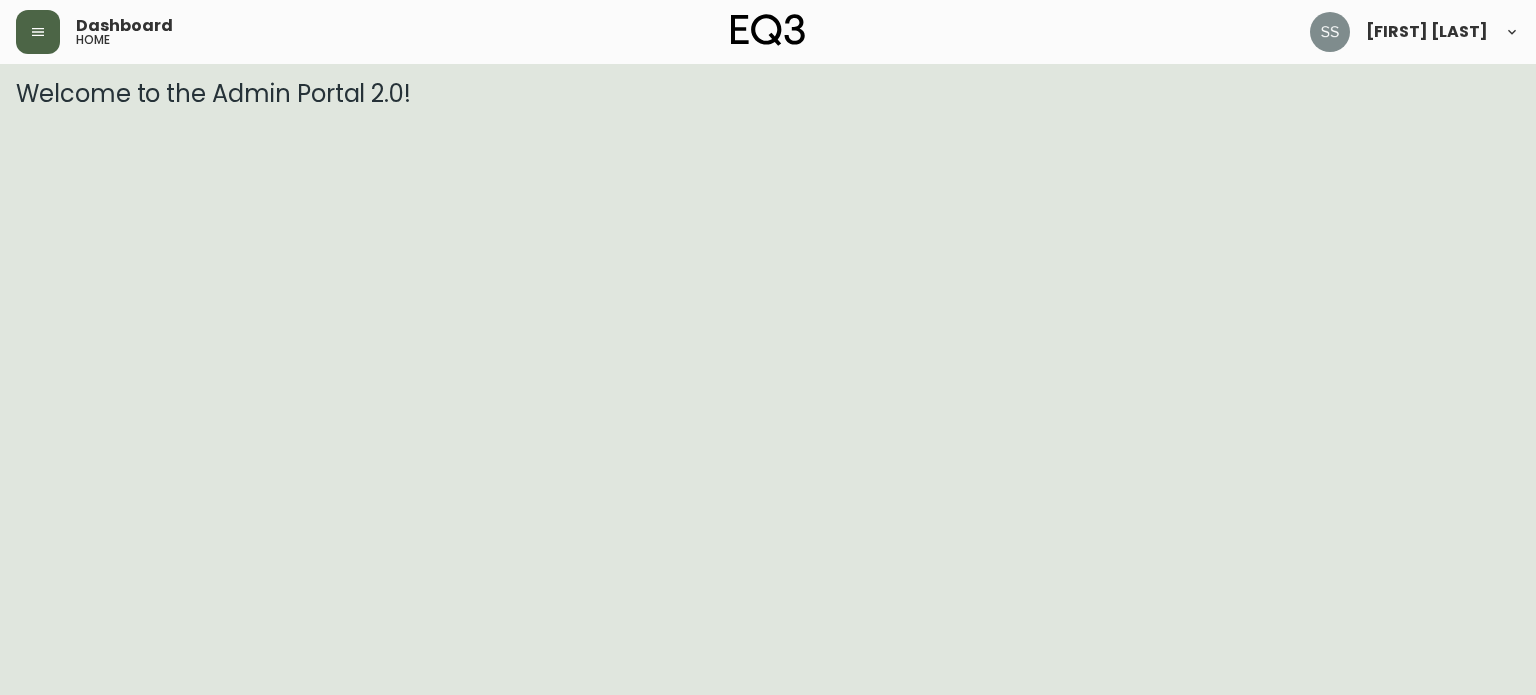 click on "Dashboard home" at bounding box center [266, 32] 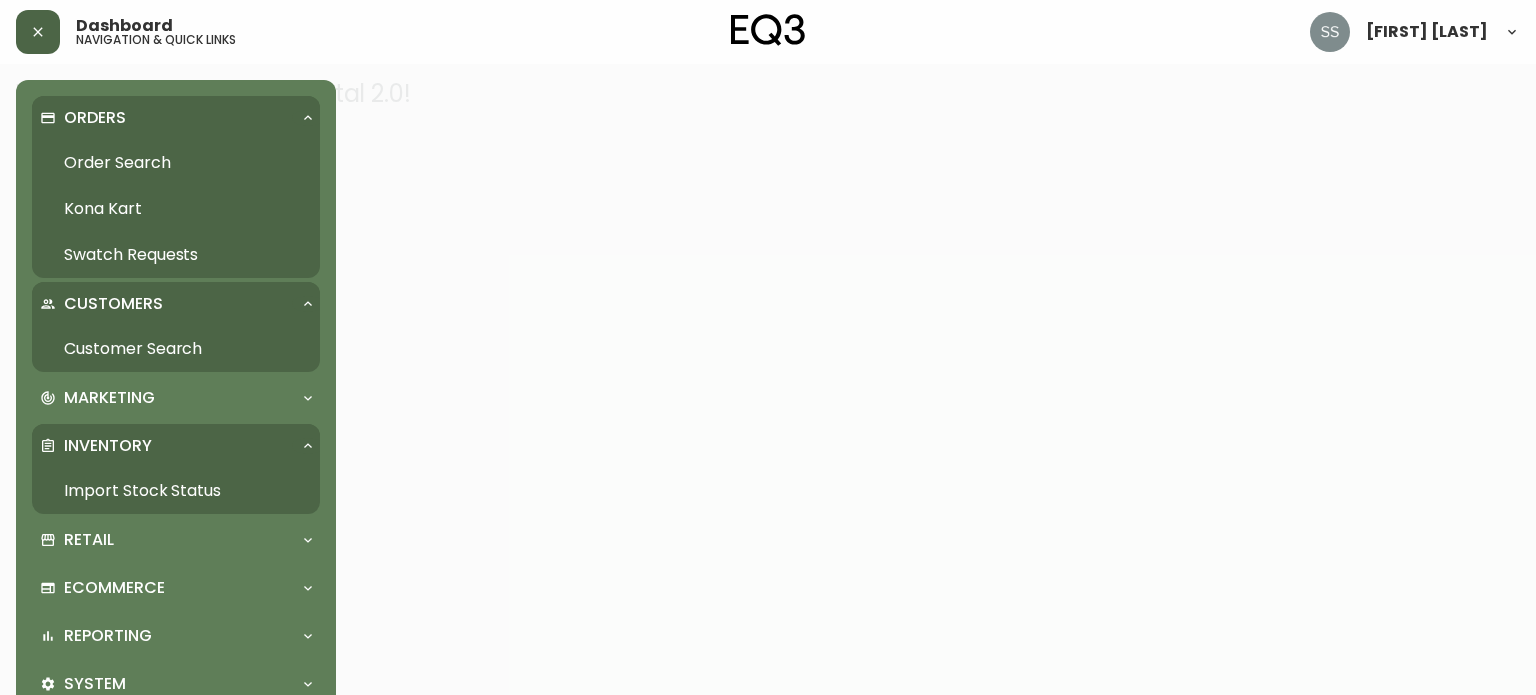 click on "Inventory" at bounding box center [166, 446] 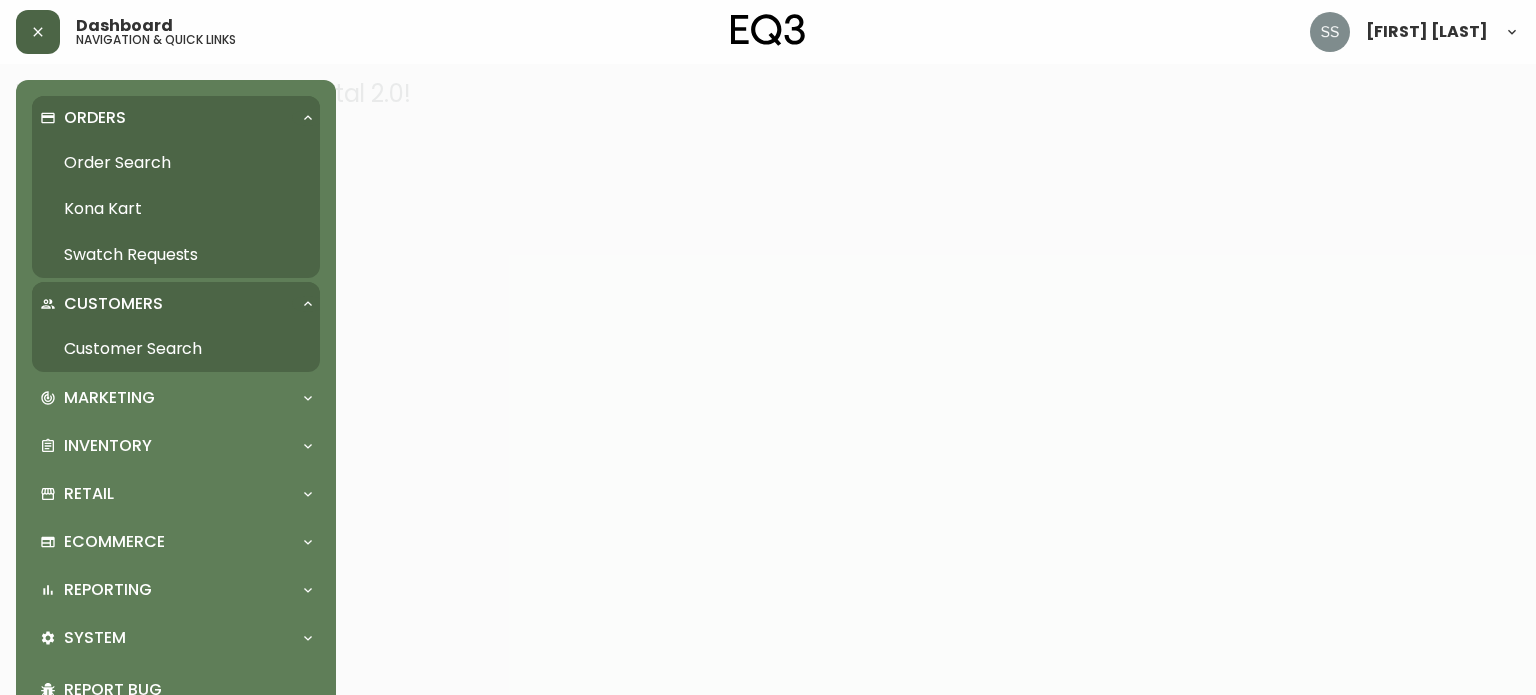 click on "Customers" at bounding box center (166, 304) 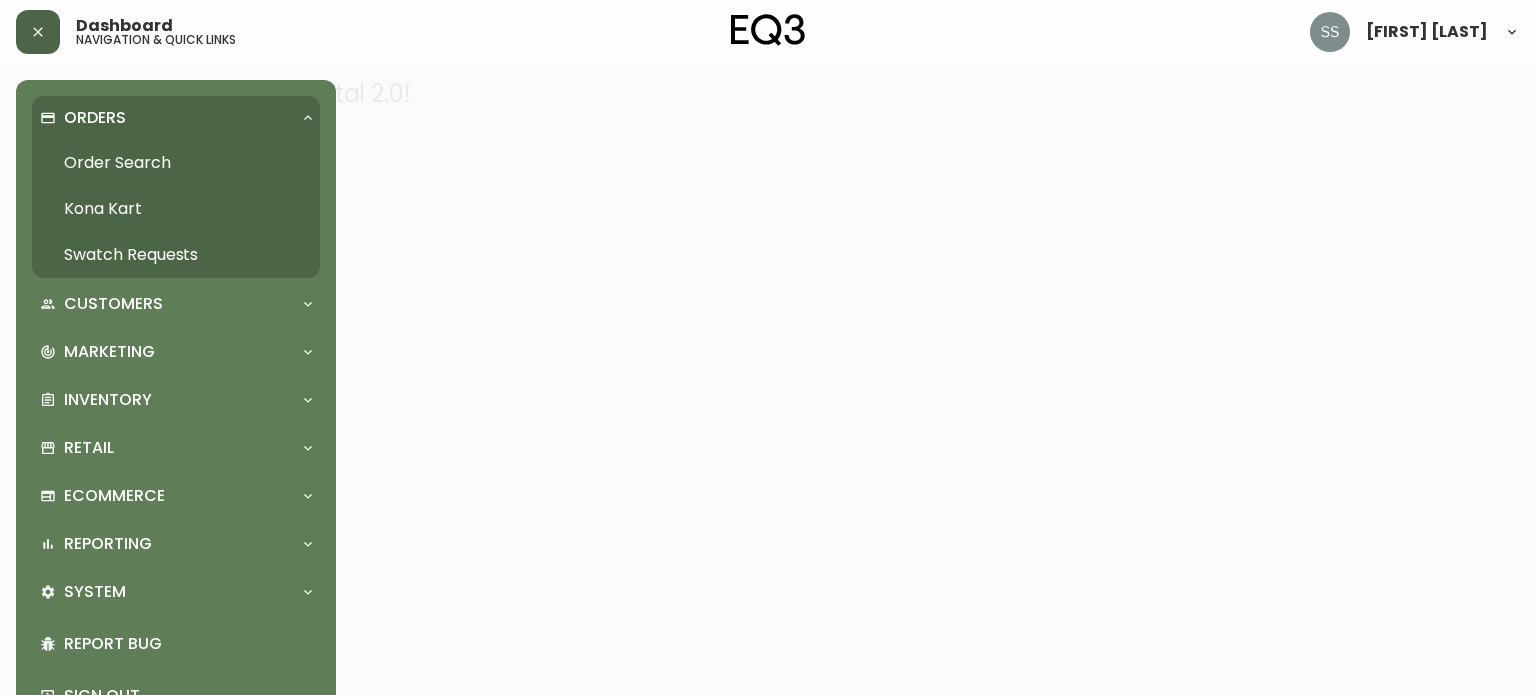 click on "Orders" at bounding box center (166, 118) 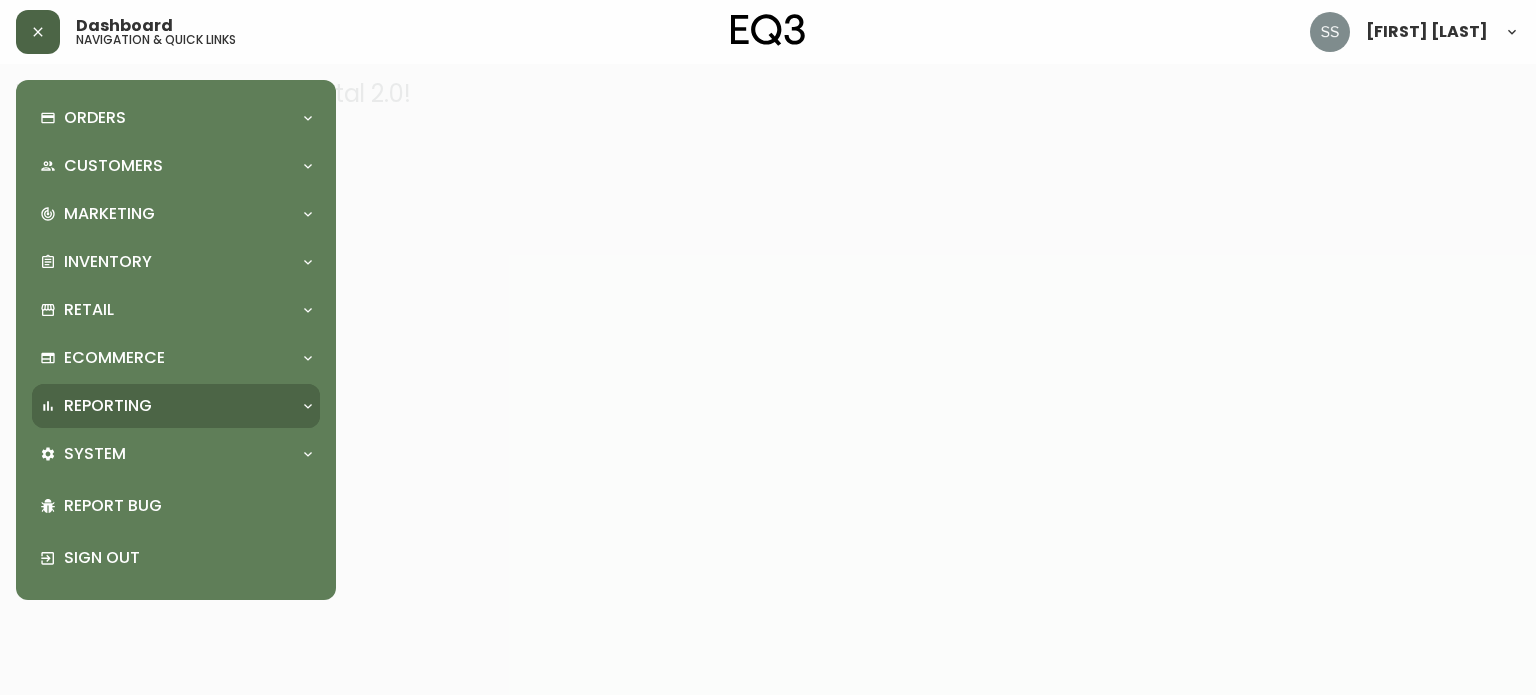 click on "Reporting" at bounding box center [166, 406] 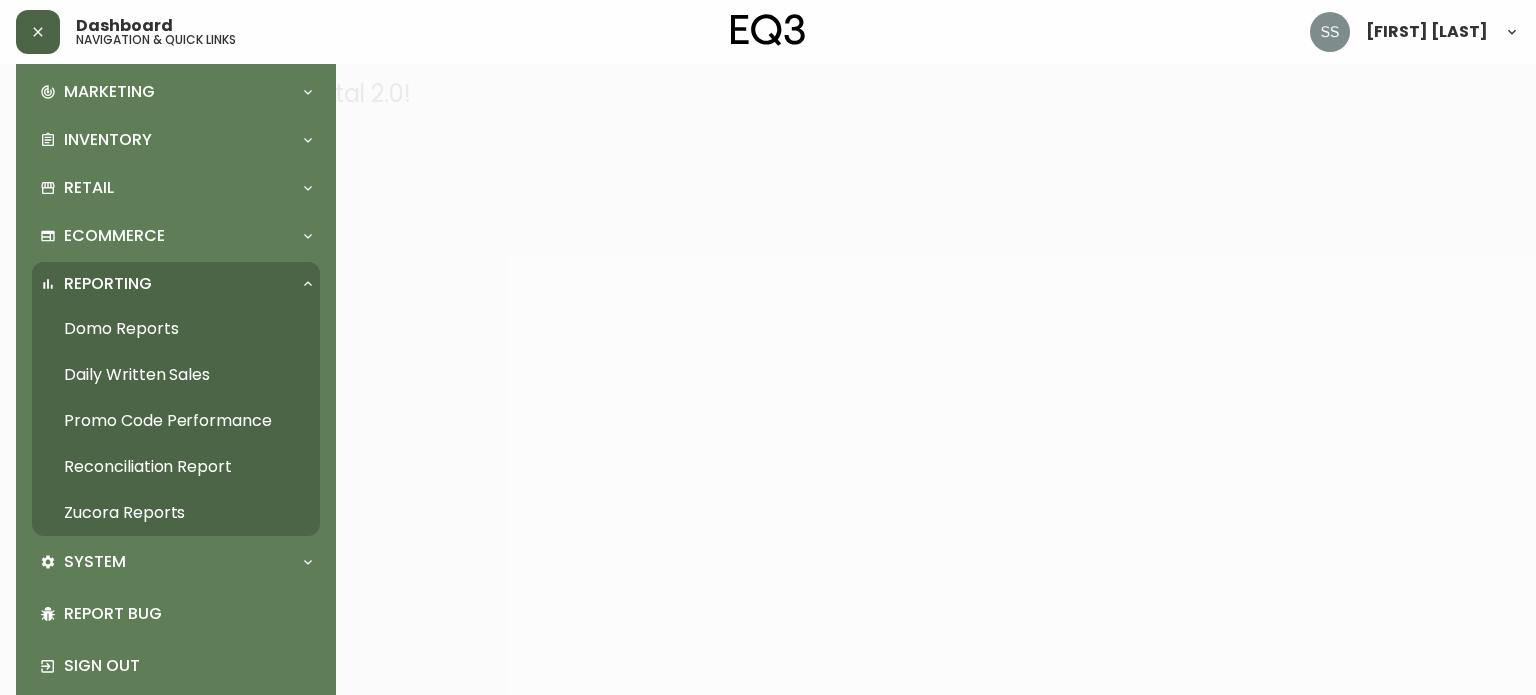 scroll, scrollTop: 124, scrollLeft: 0, axis: vertical 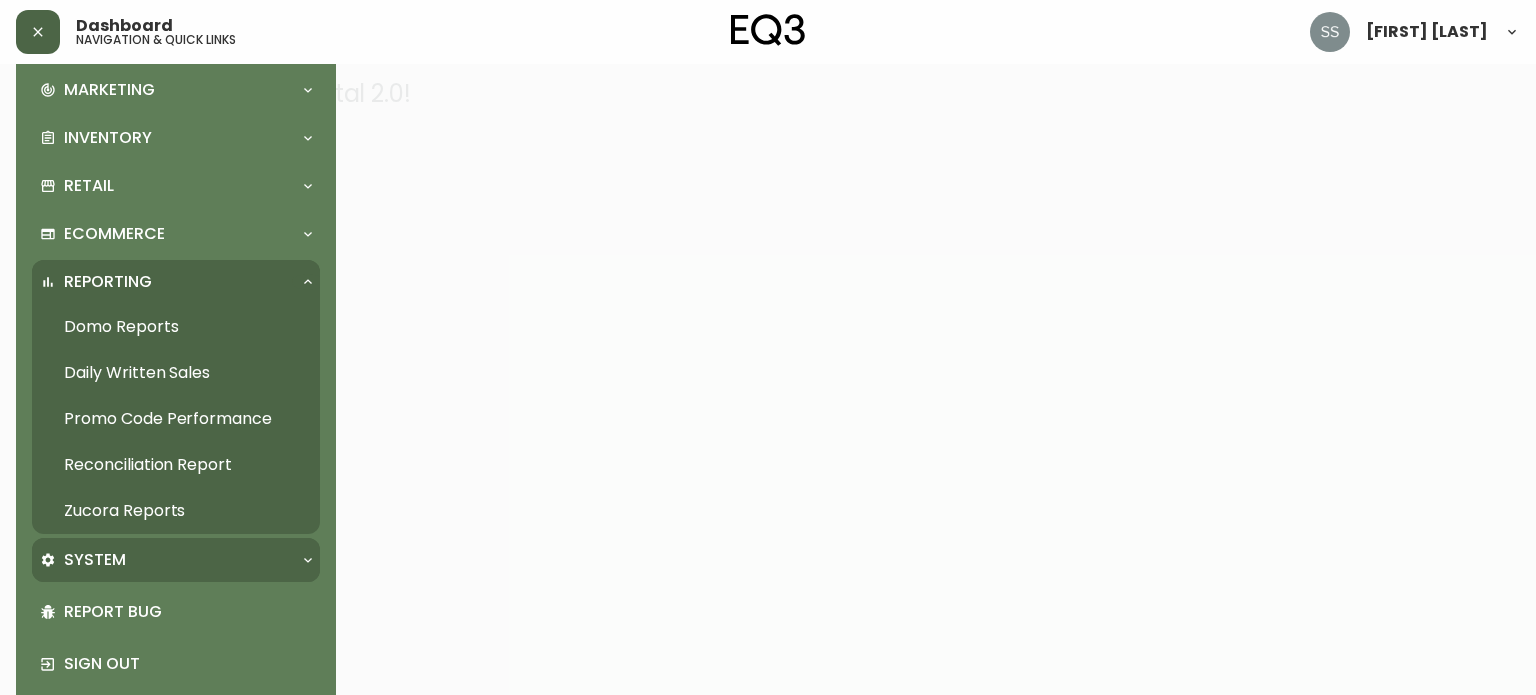 click on "System" at bounding box center [166, 560] 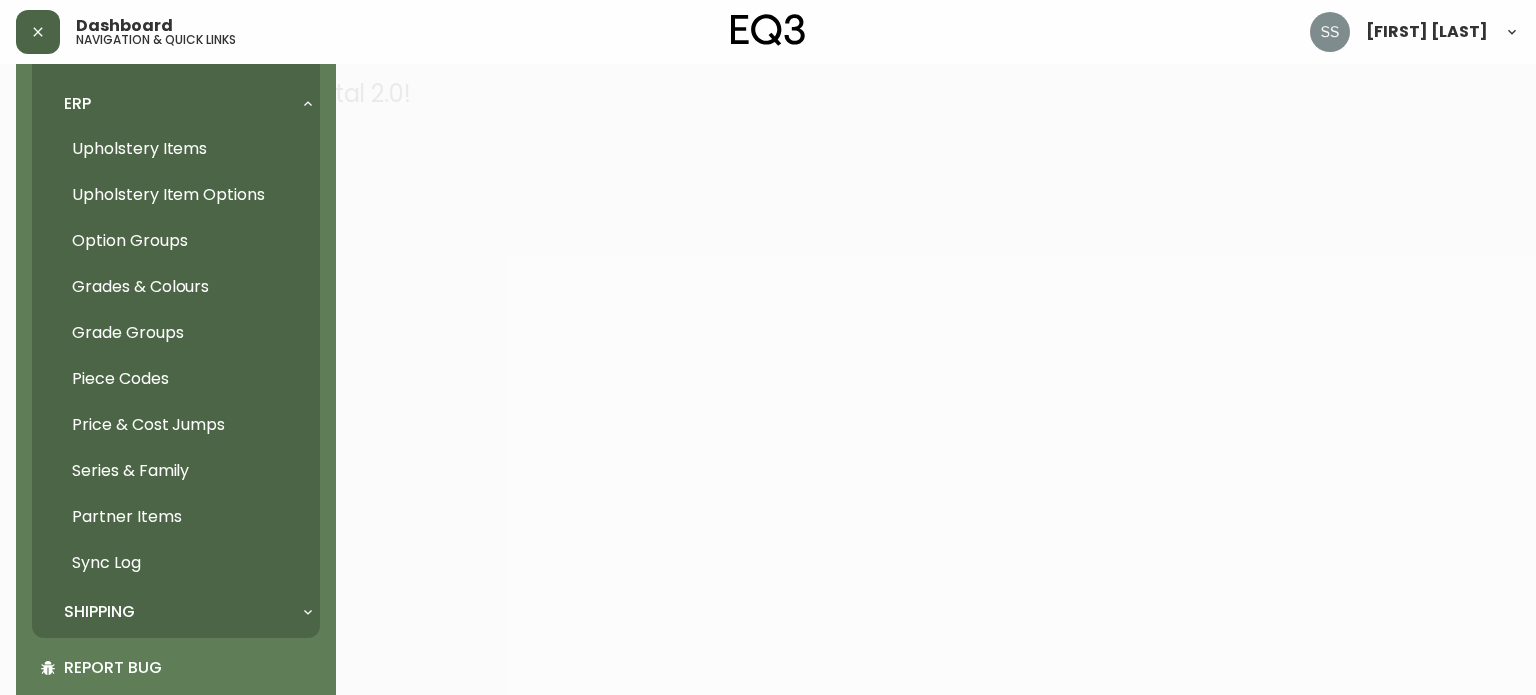 scroll, scrollTop: 755, scrollLeft: 0, axis: vertical 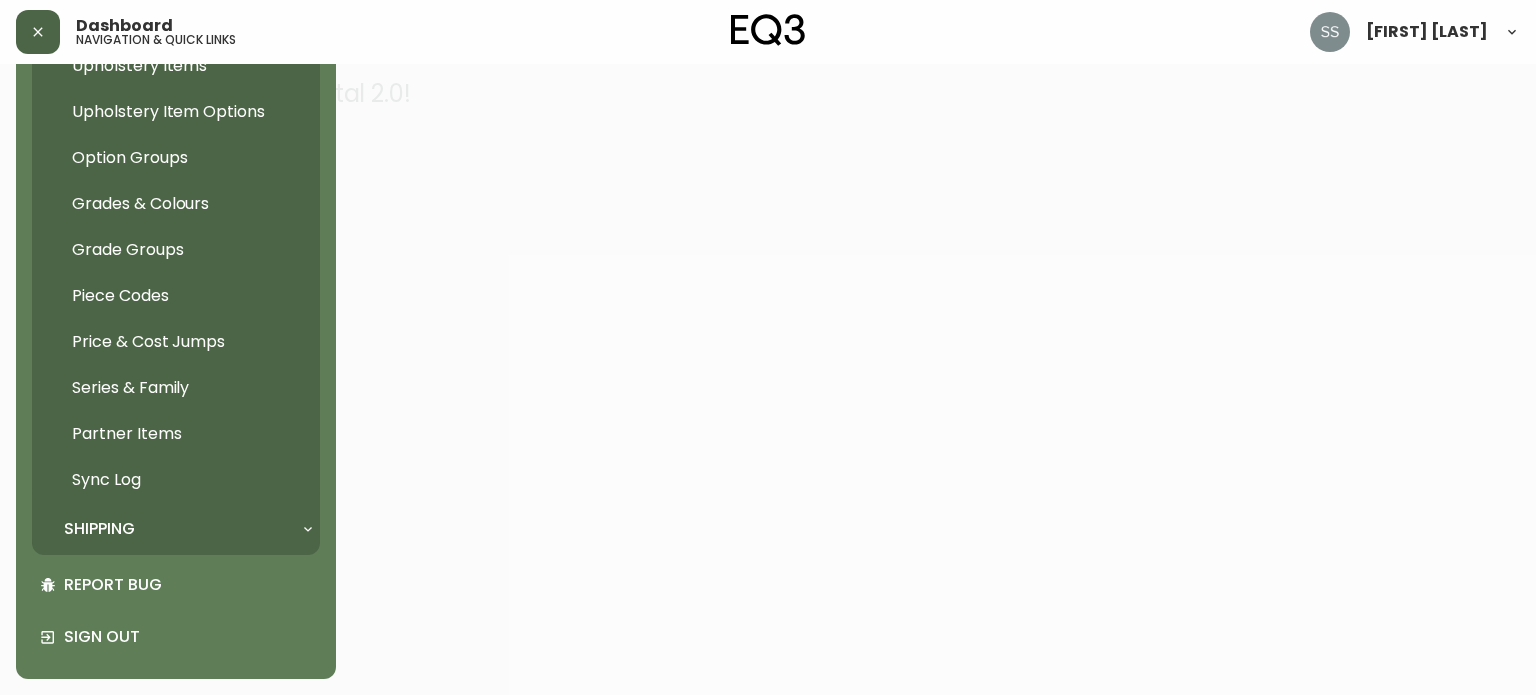 click on "Shipping" at bounding box center (166, 529) 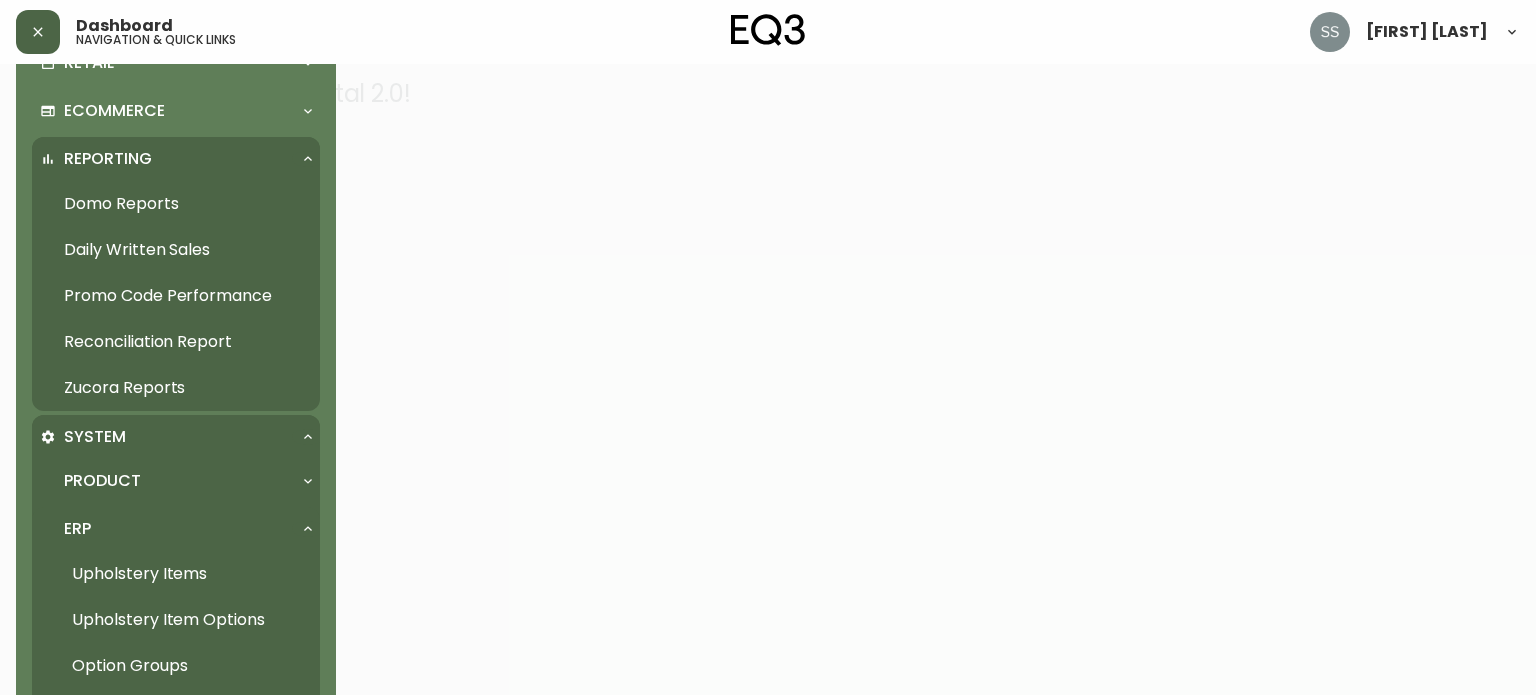 scroll, scrollTop: 48, scrollLeft: 0, axis: vertical 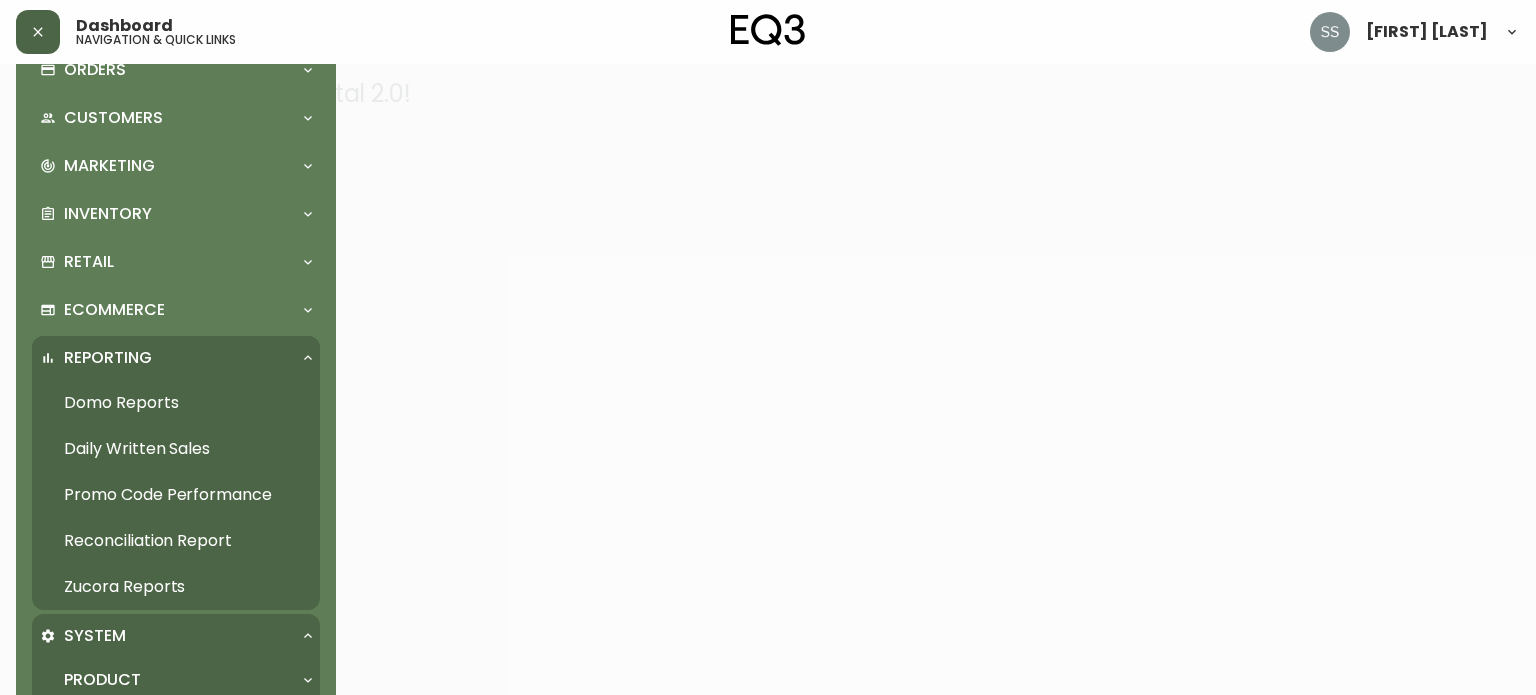 click on "Reporting" at bounding box center [166, 358] 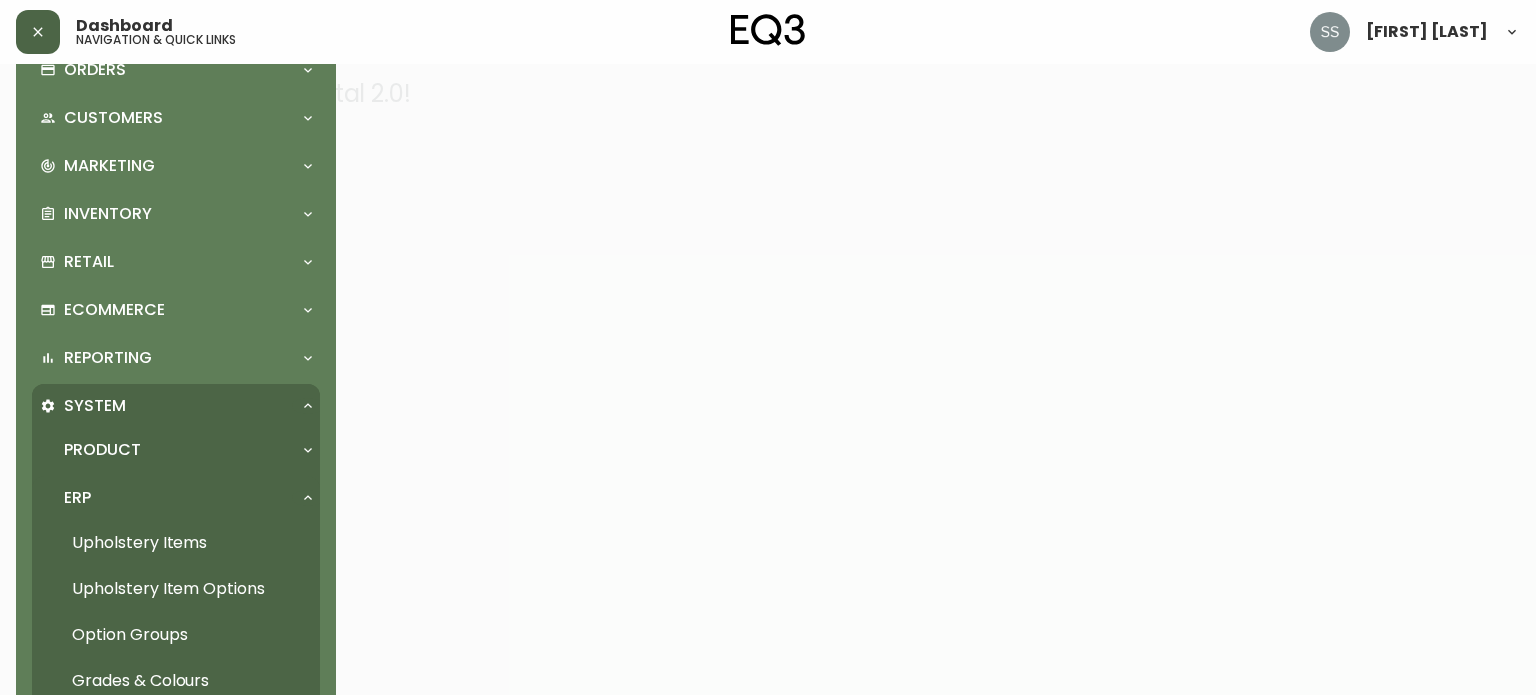 click on "System" at bounding box center [166, 406] 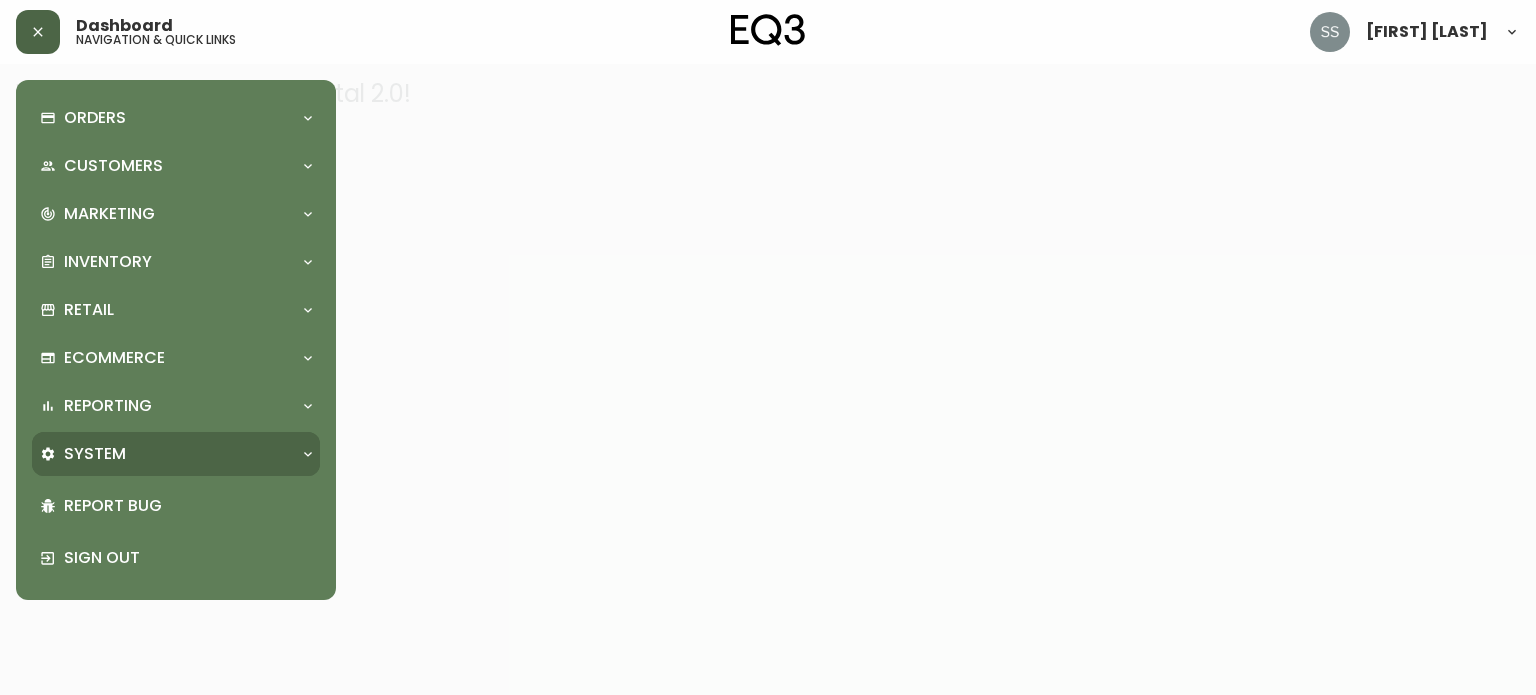scroll, scrollTop: 0, scrollLeft: 0, axis: both 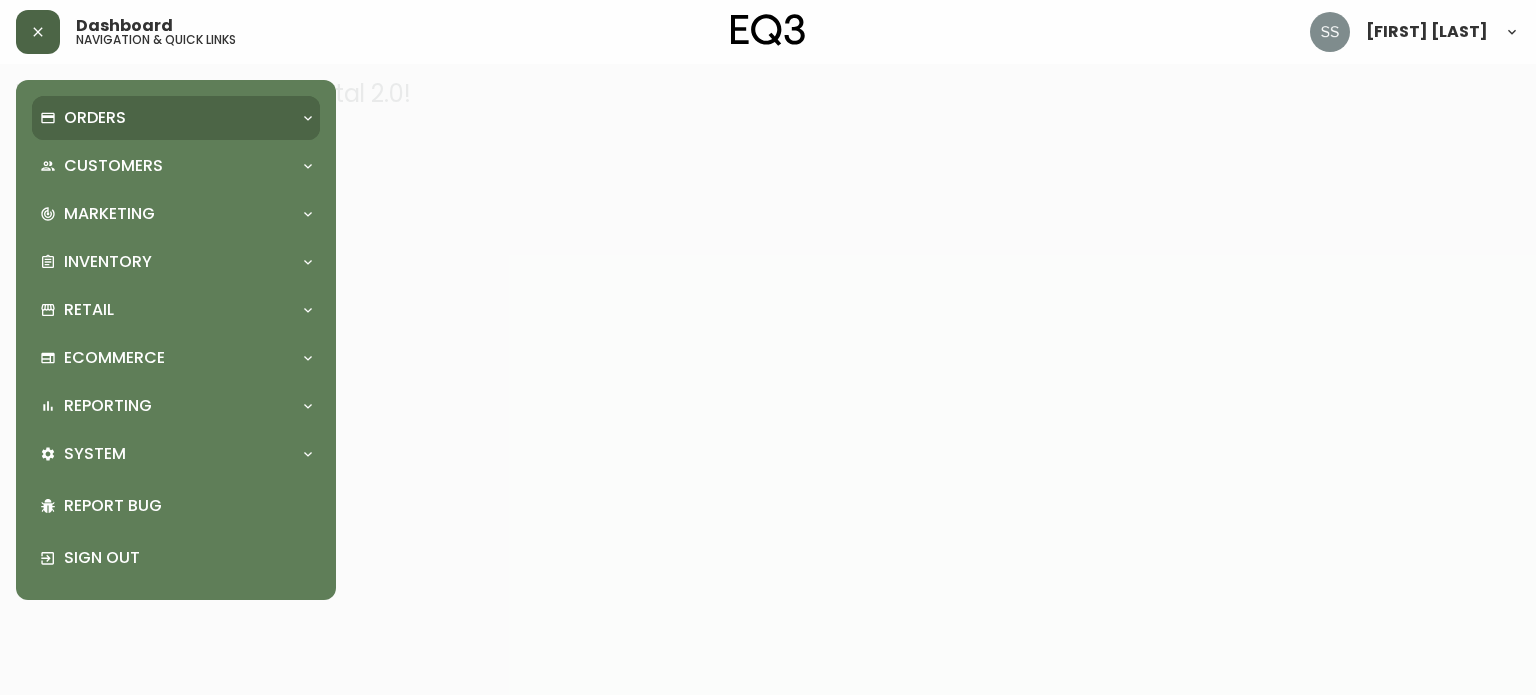 click on "Orders" at bounding box center (166, 118) 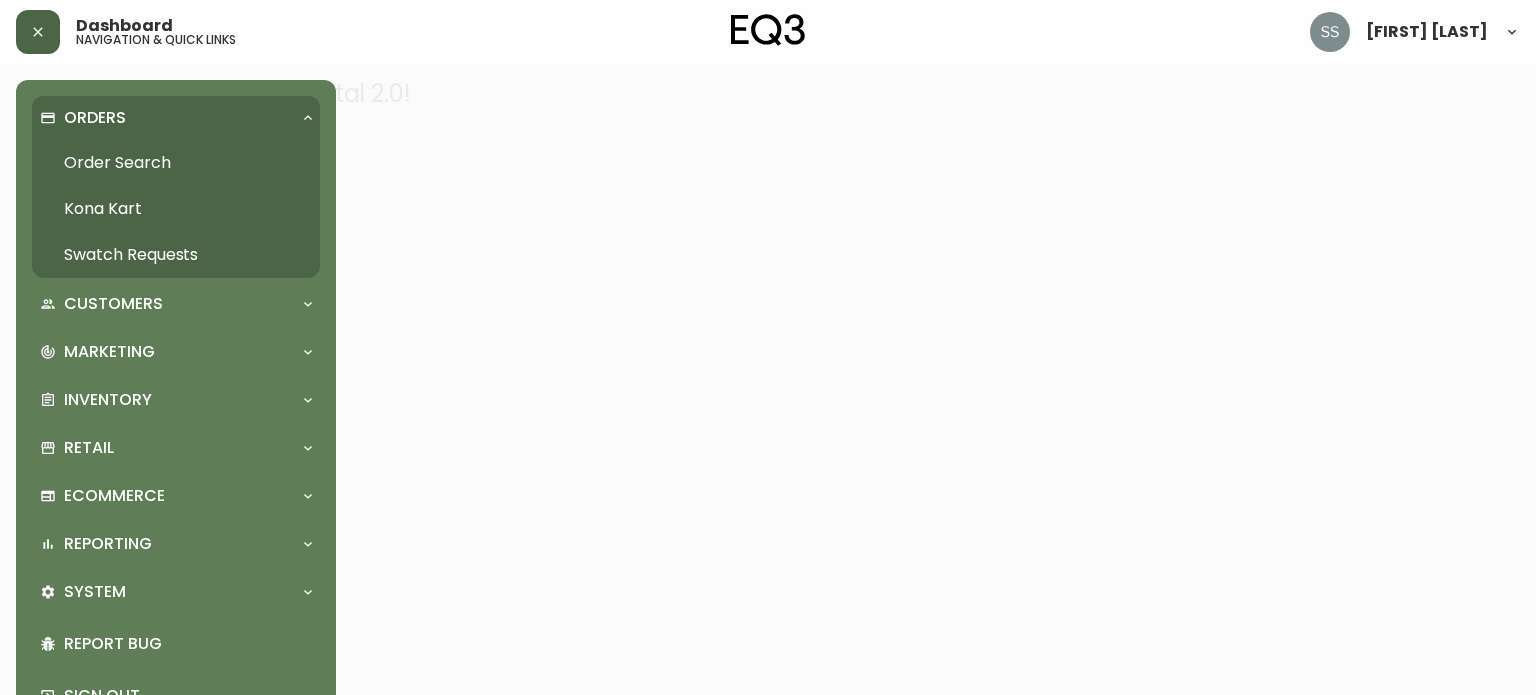 click on "Orders" at bounding box center [166, 118] 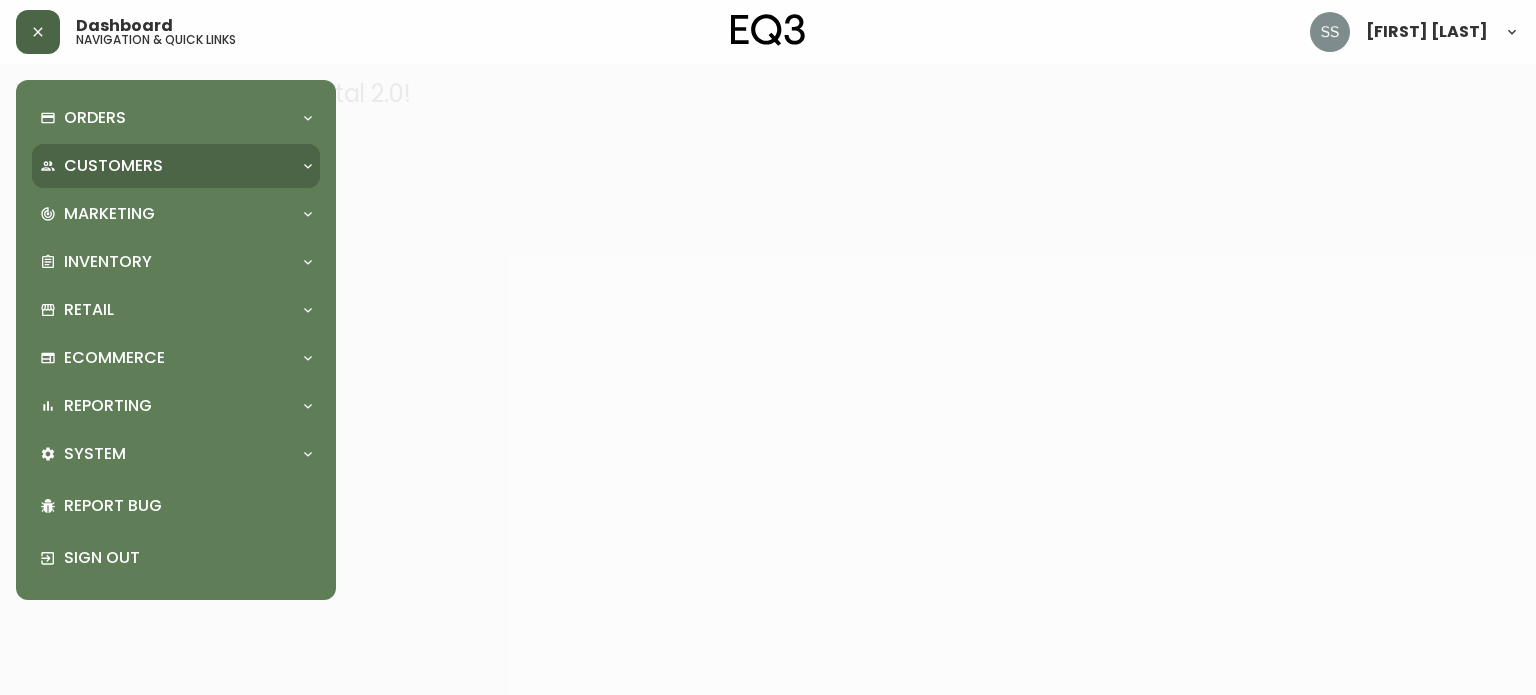 click on "Customers" at bounding box center [166, 166] 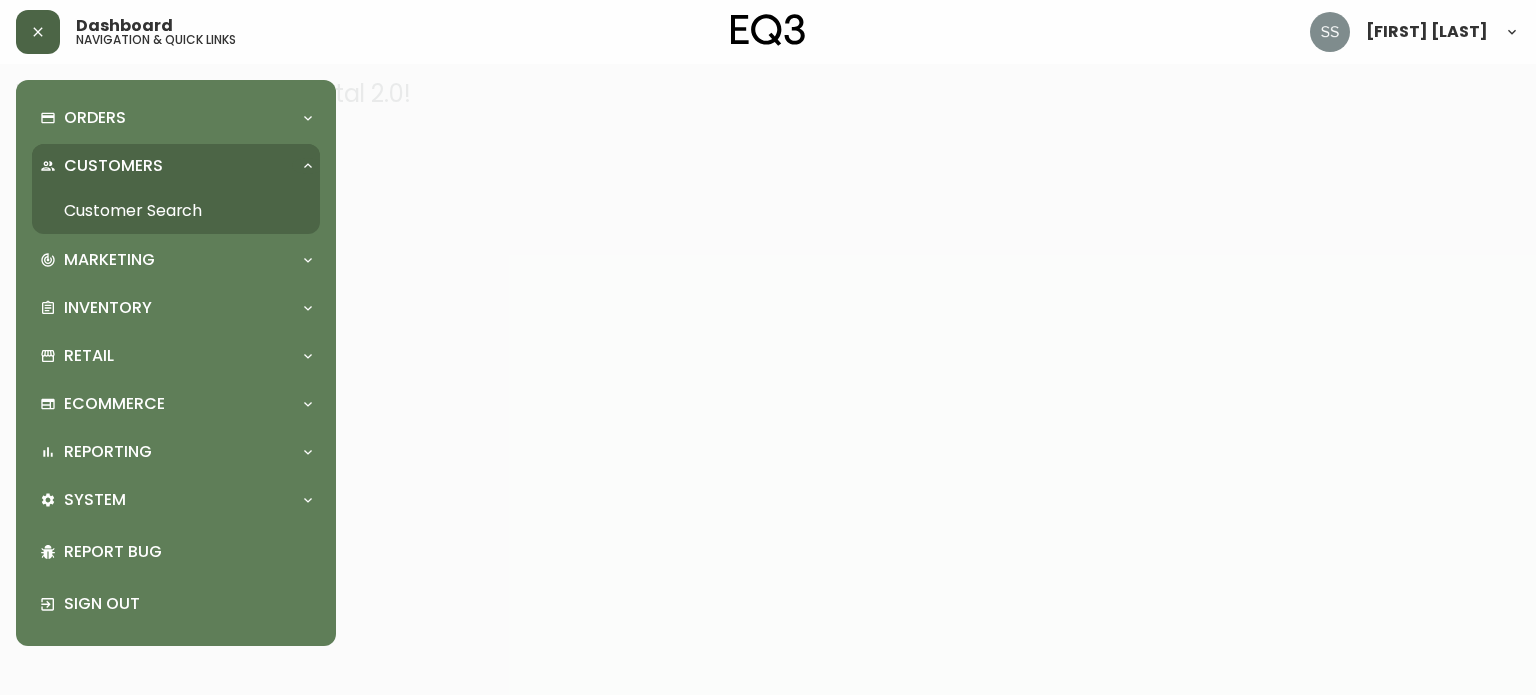 click on "Customers" at bounding box center [166, 166] 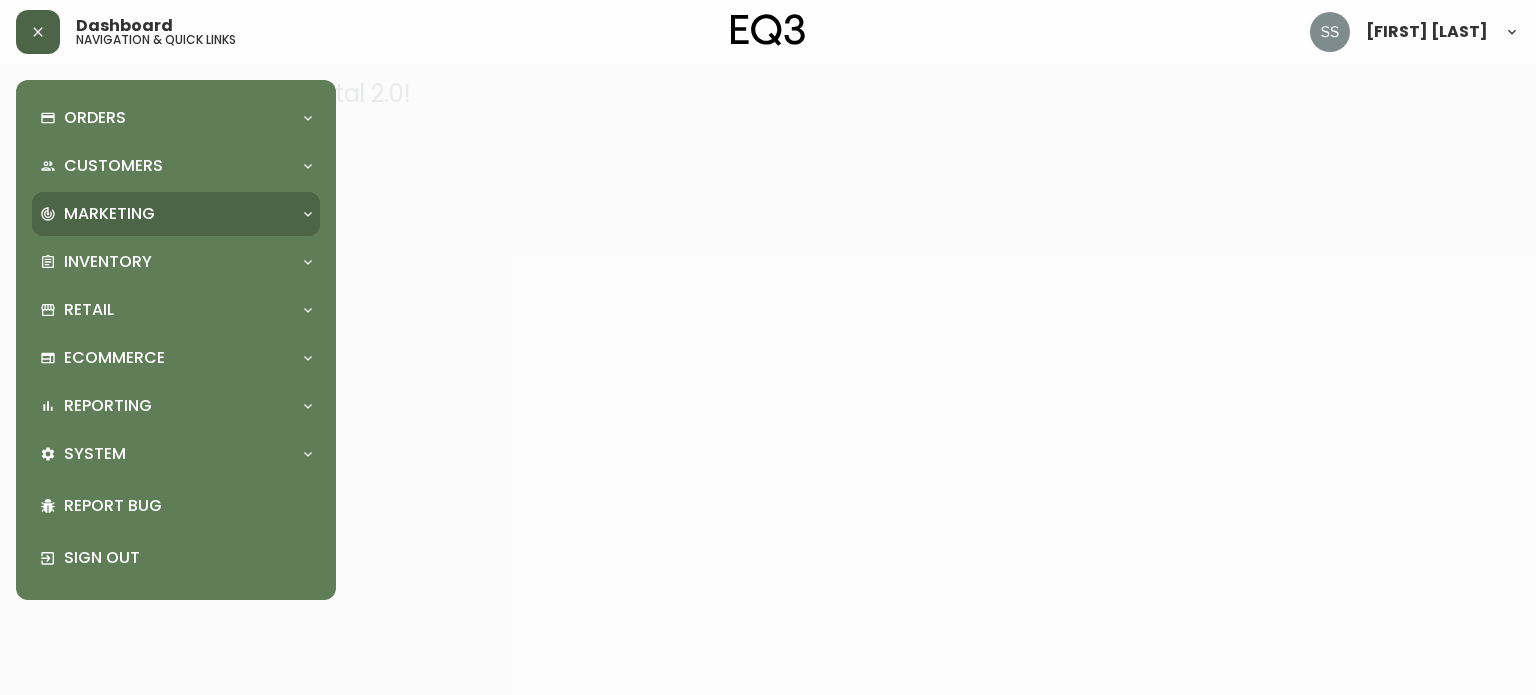 click on "Marketing" at bounding box center [166, 214] 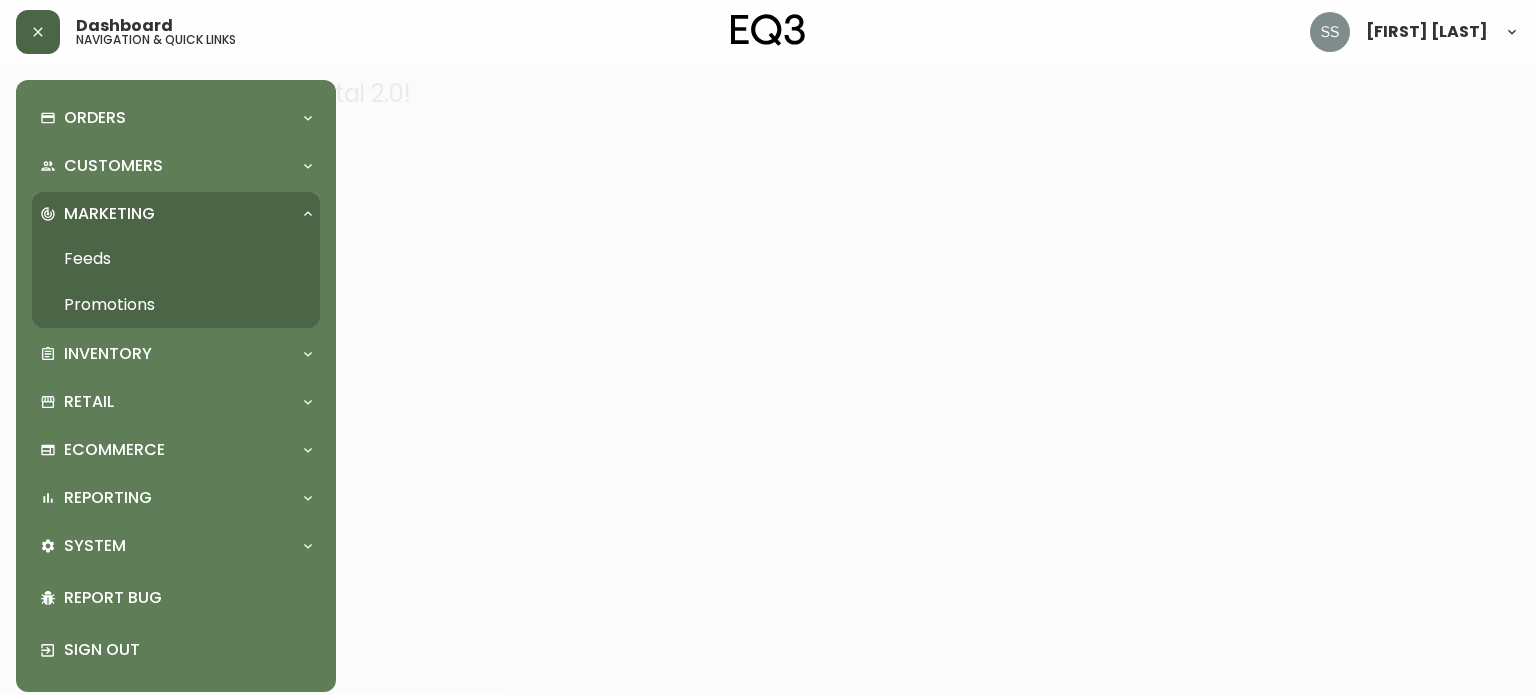 click on "Marketing" at bounding box center [166, 214] 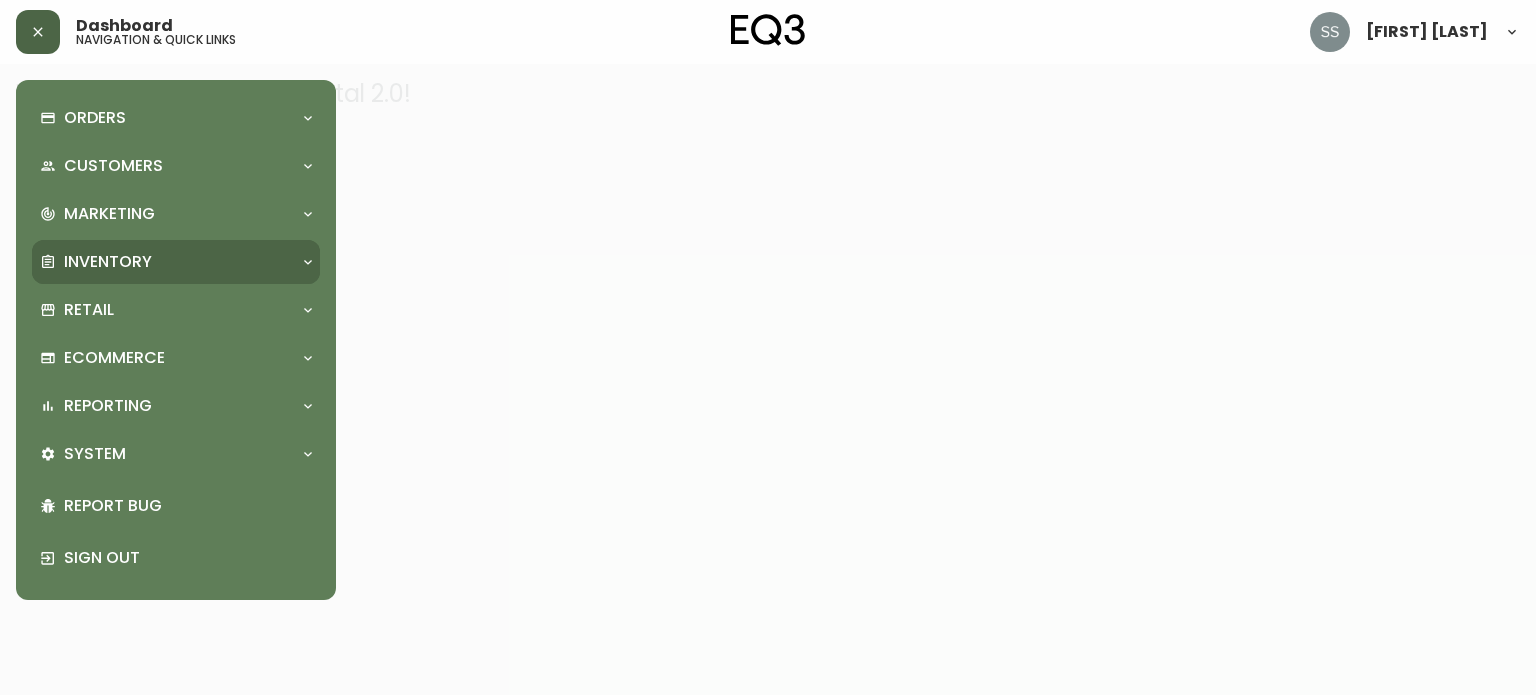 click on "Inventory" at bounding box center (166, 262) 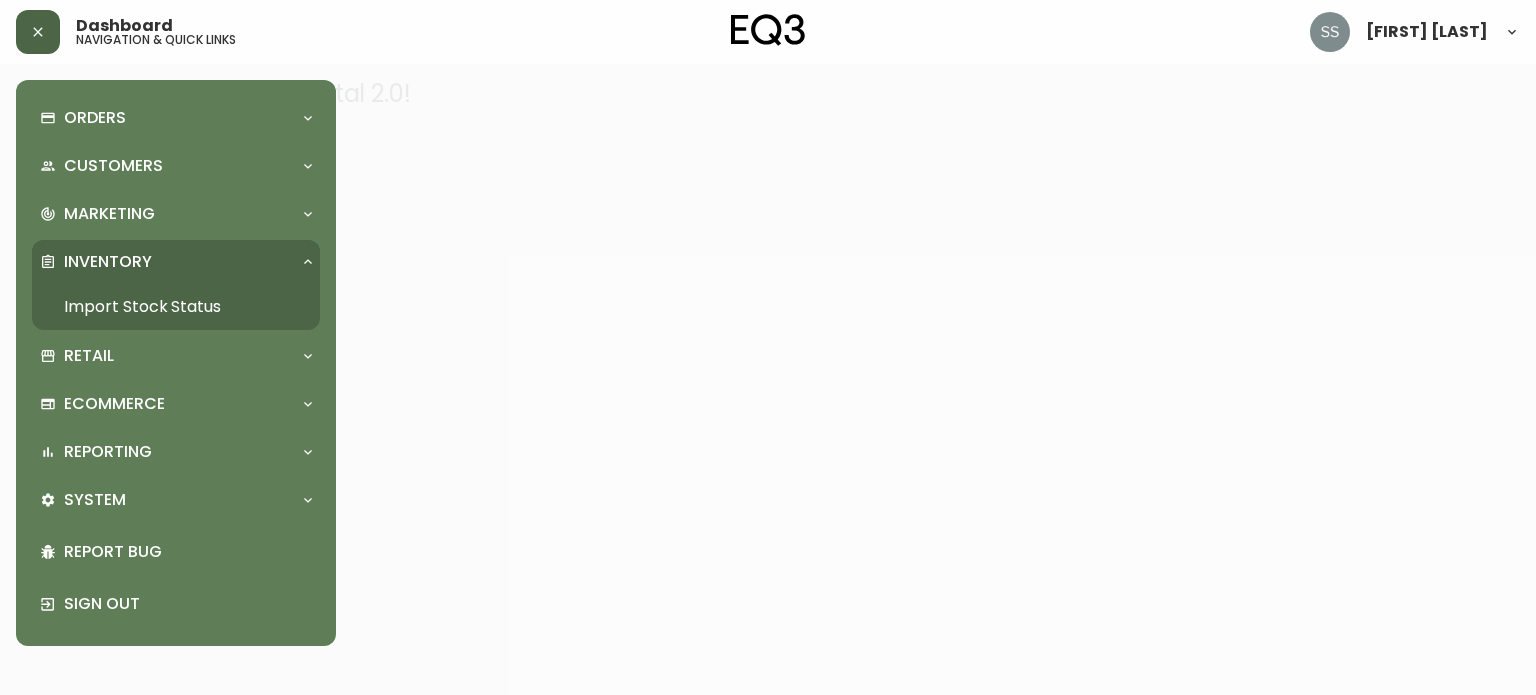 click on "Inventory" at bounding box center (166, 262) 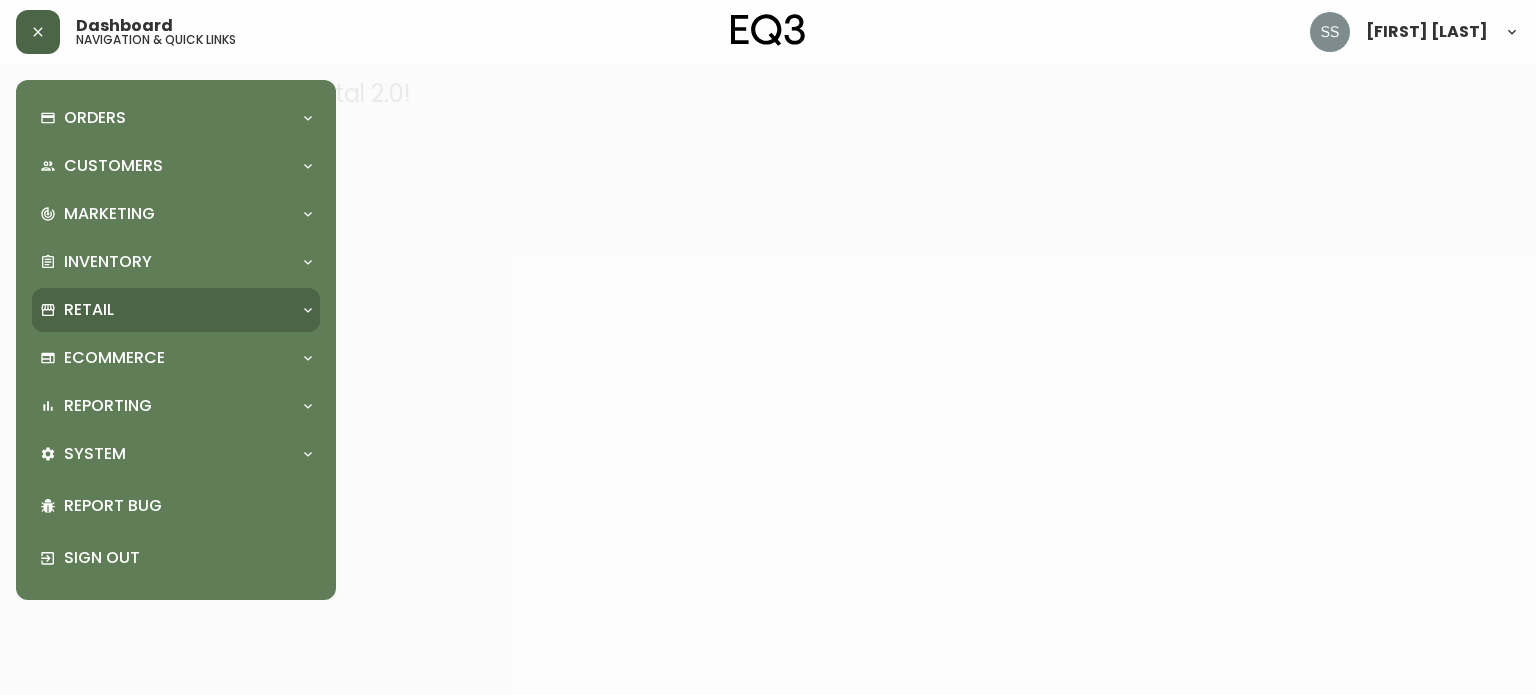 click on "Retail" at bounding box center (176, 310) 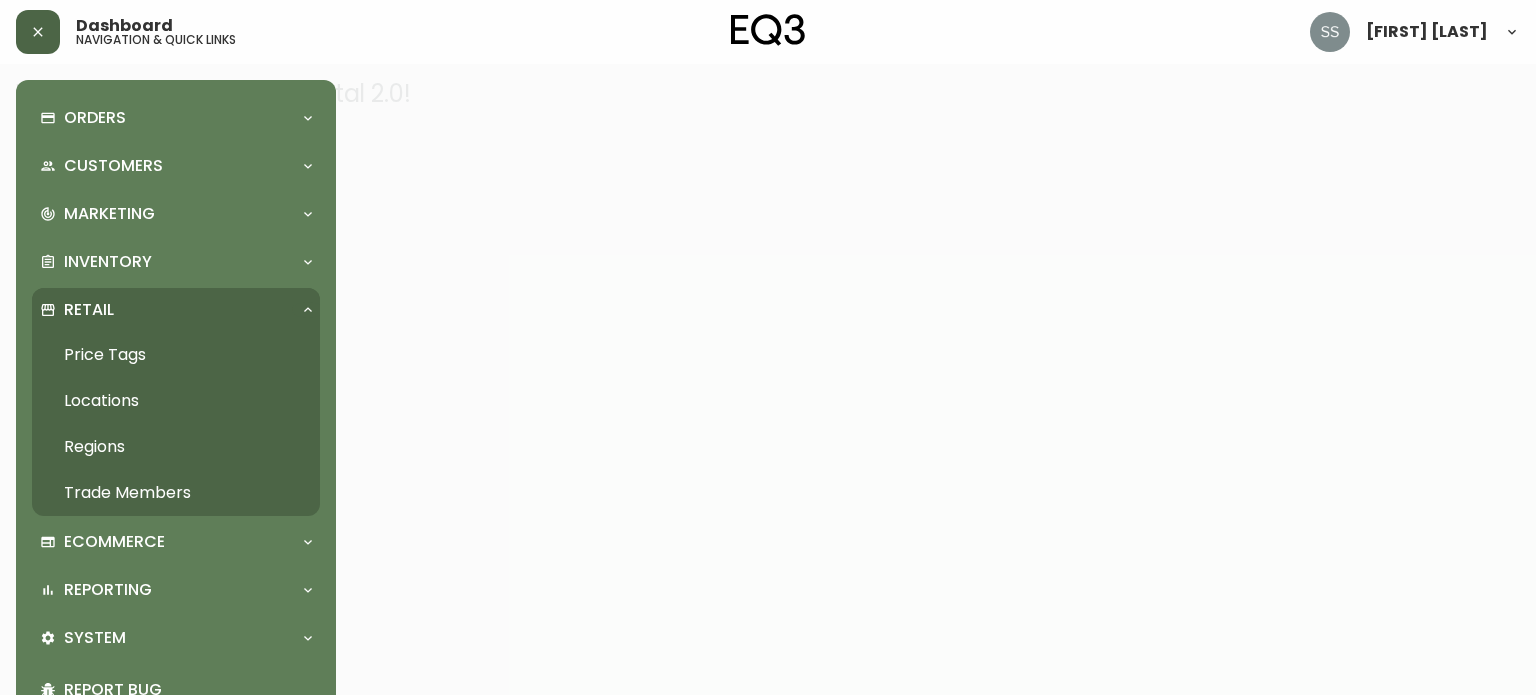 click on "Retail" at bounding box center (176, 310) 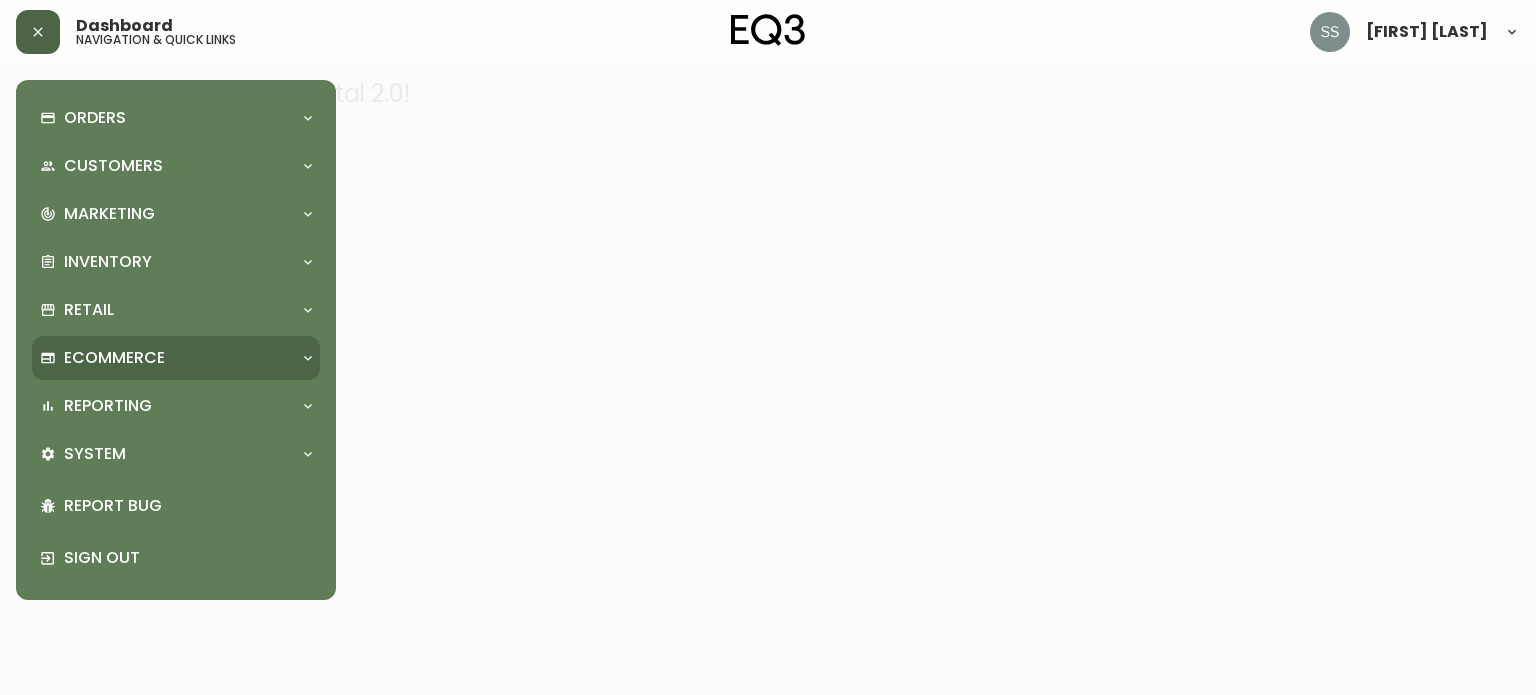 click on "Ecommerce" at bounding box center (176, 358) 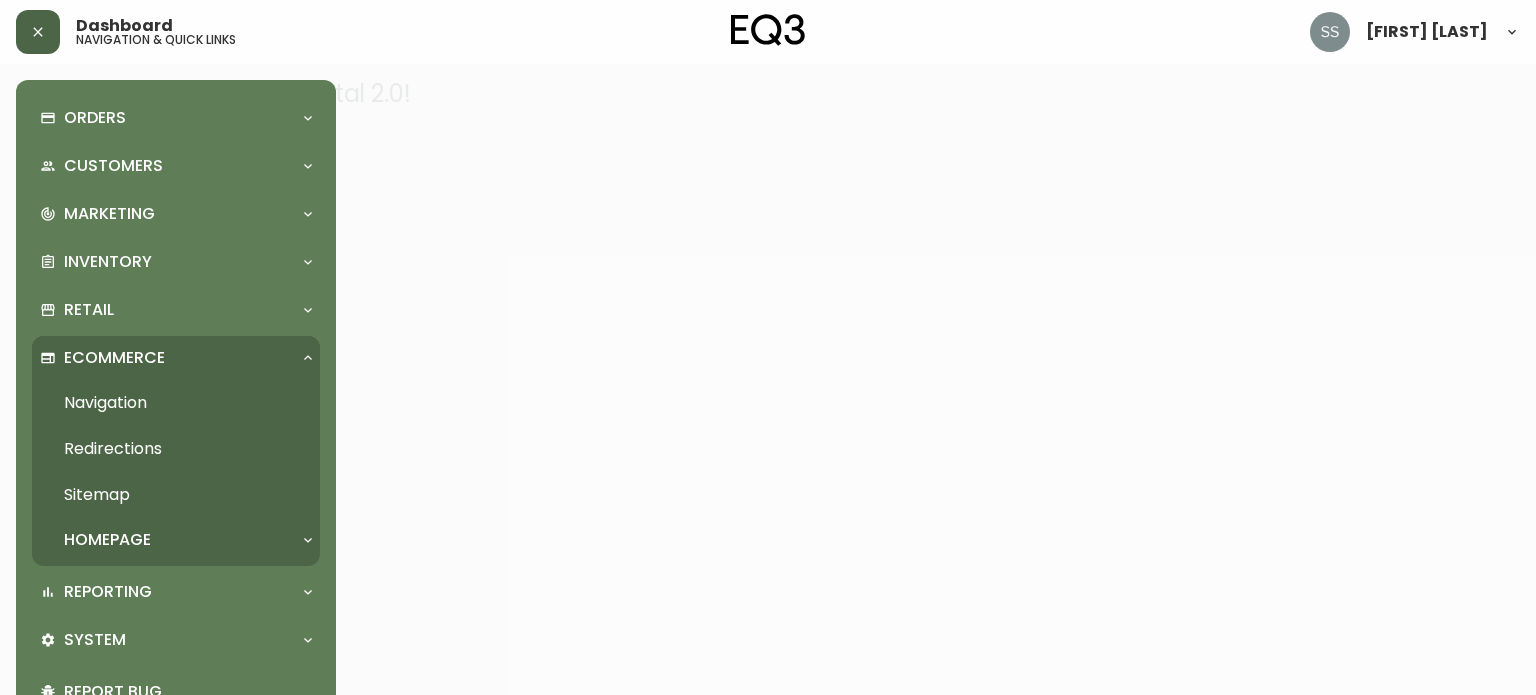 click on "Redirections" at bounding box center [176, 449] 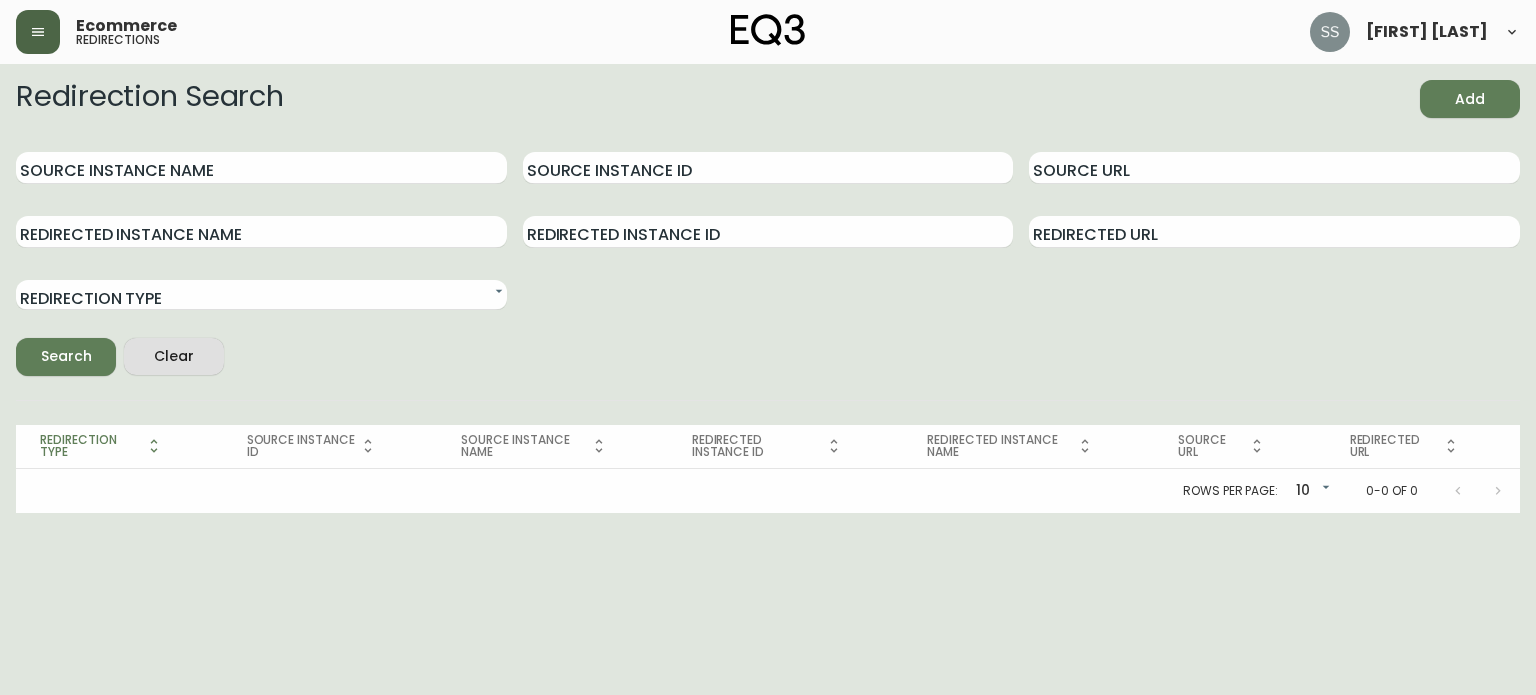 click on "[FIRST] [LAST]" at bounding box center [768, 32] 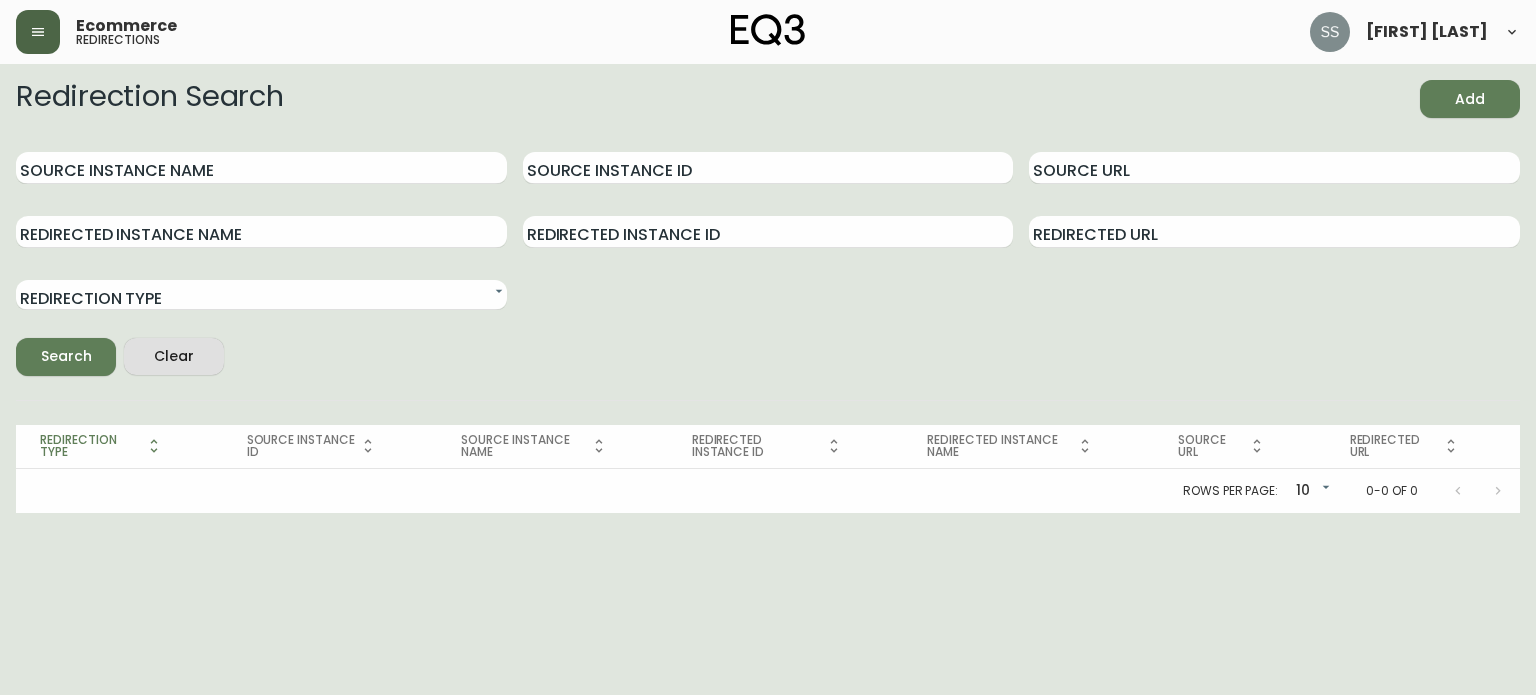 click 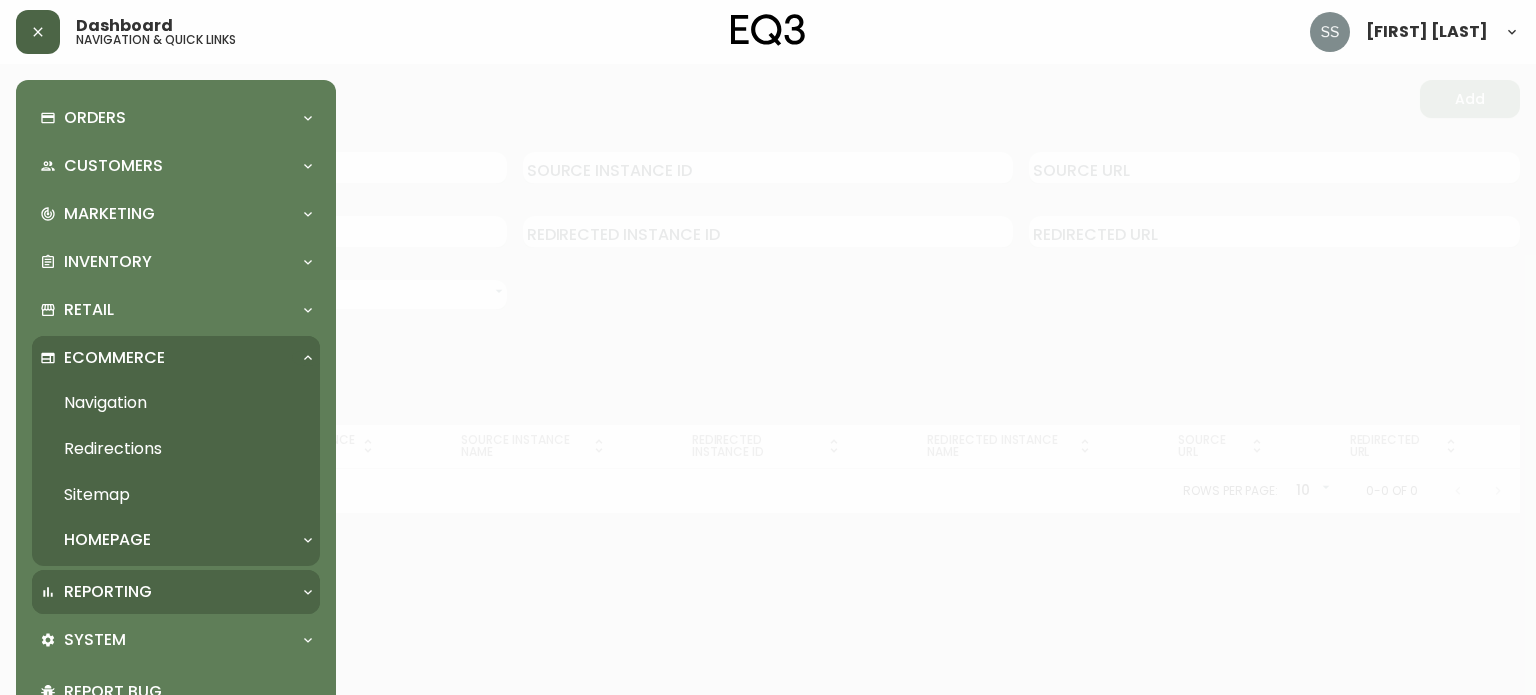 click on "Reporting" at bounding box center [108, 592] 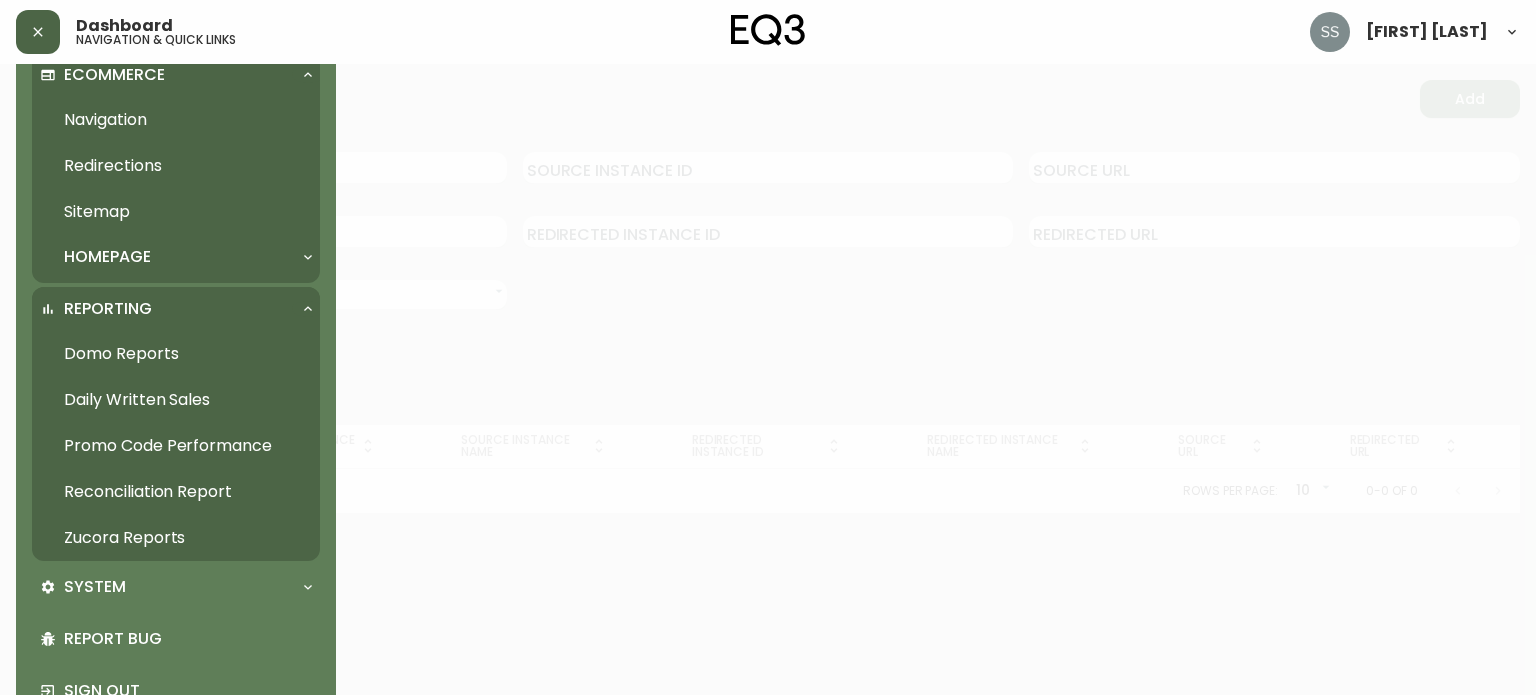 scroll, scrollTop: 284, scrollLeft: 0, axis: vertical 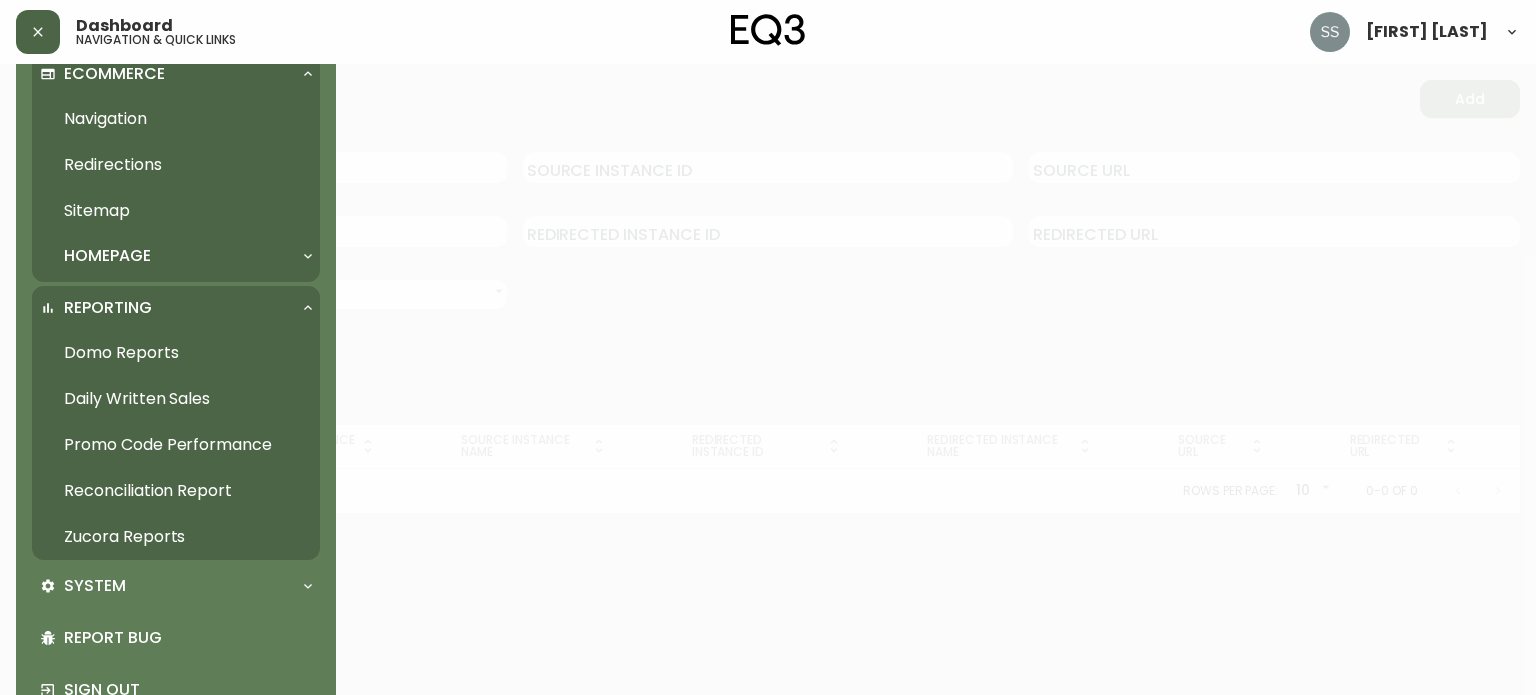 click on "System" at bounding box center (166, 586) 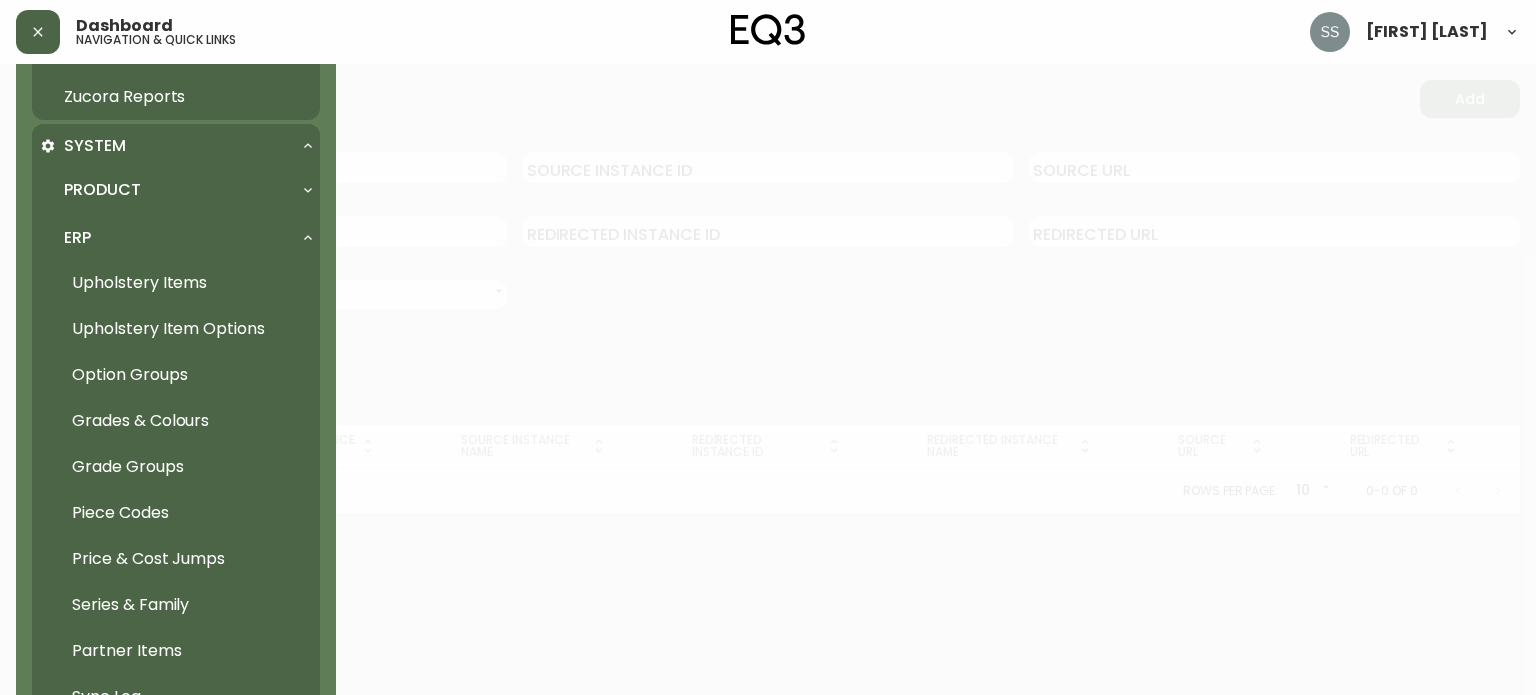 scroll, scrollTop: 1060, scrollLeft: 0, axis: vertical 